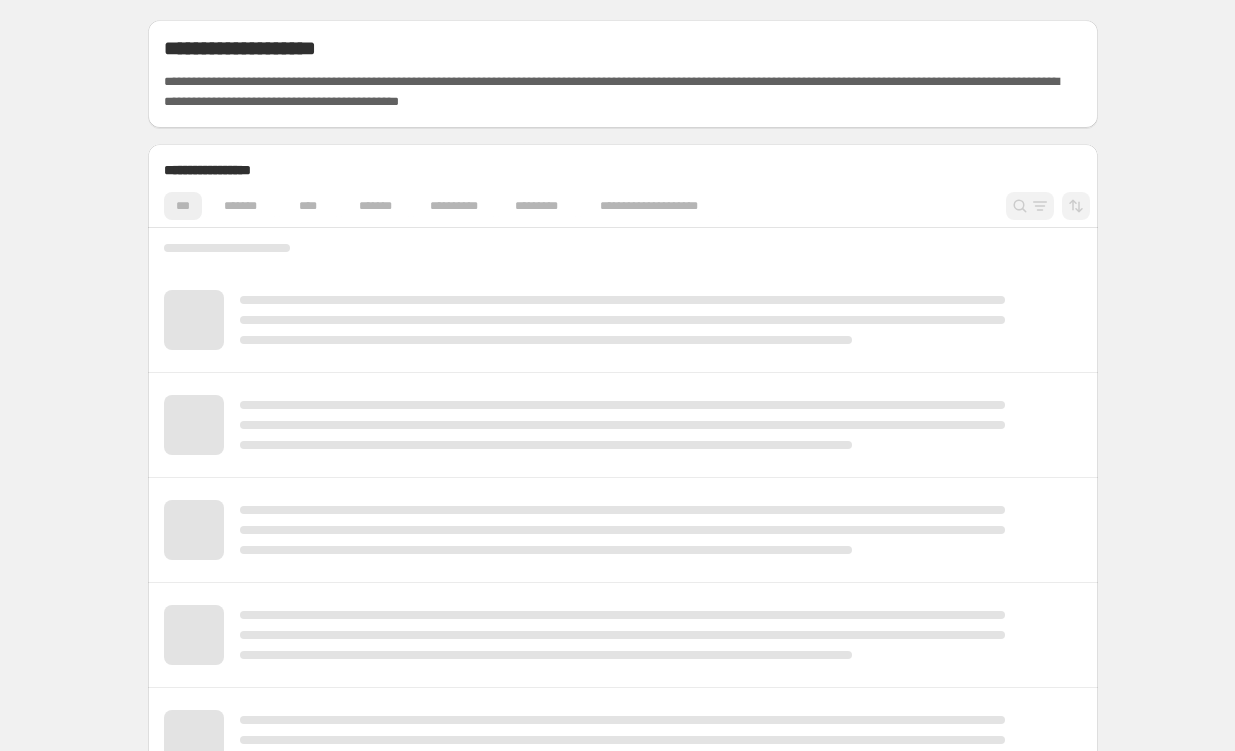 scroll, scrollTop: 0, scrollLeft: 0, axis: both 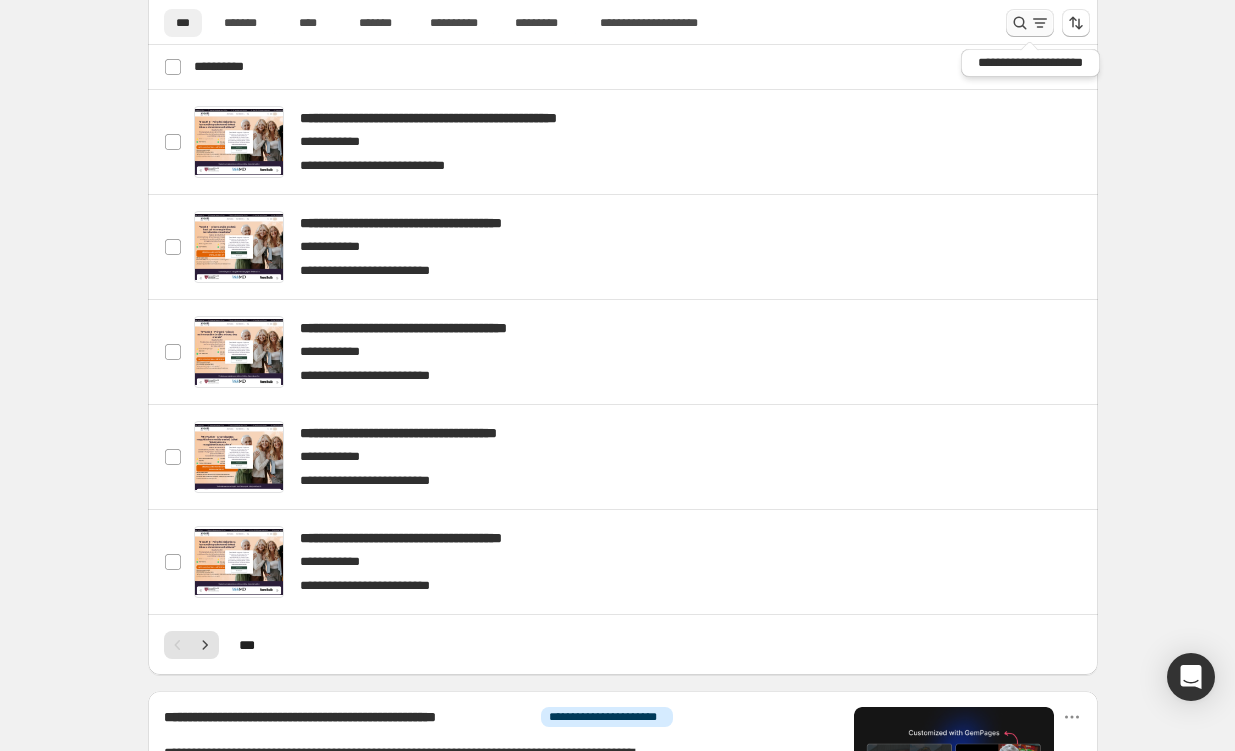 click 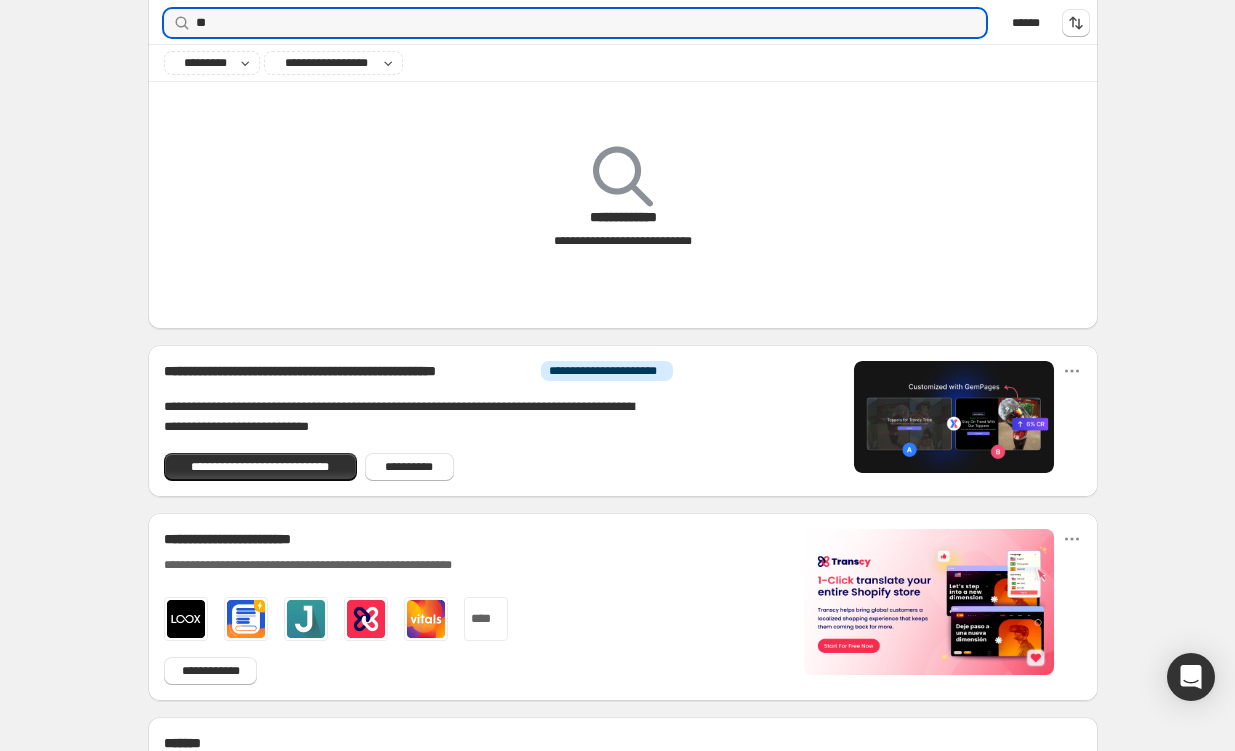 type on "*" 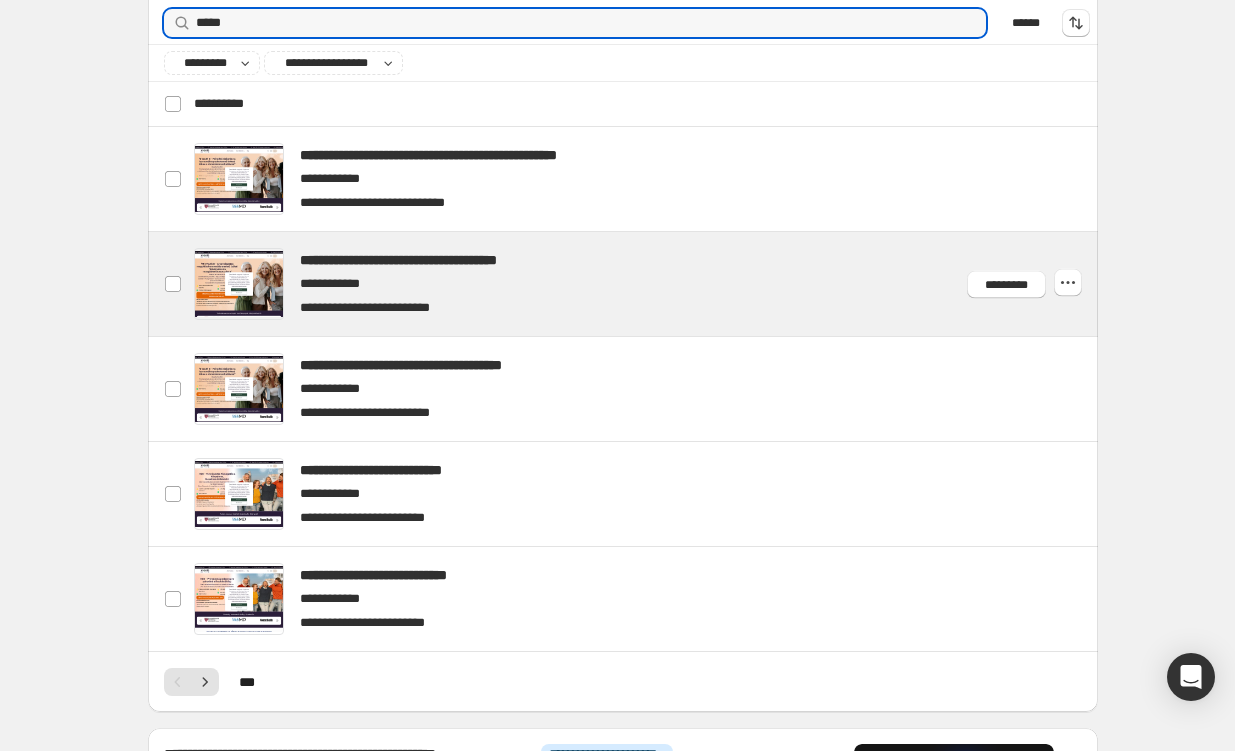 type on "*****" 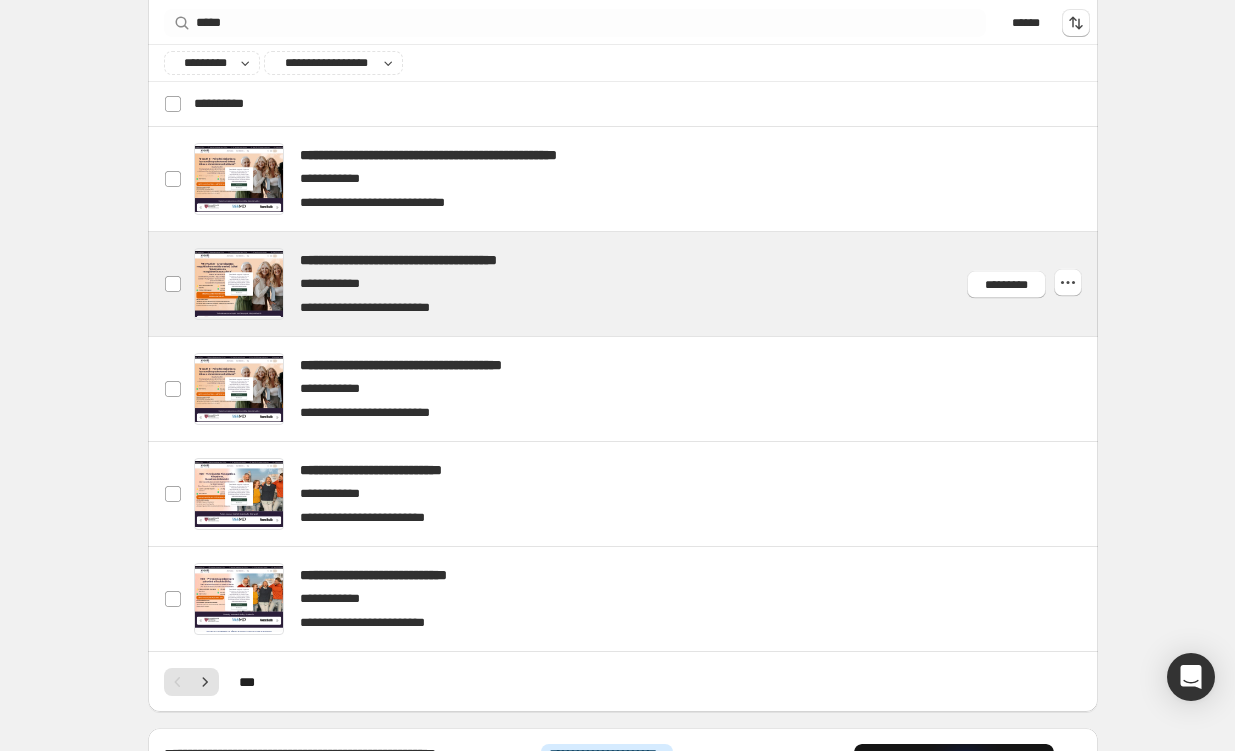 click at bounding box center (647, 284) 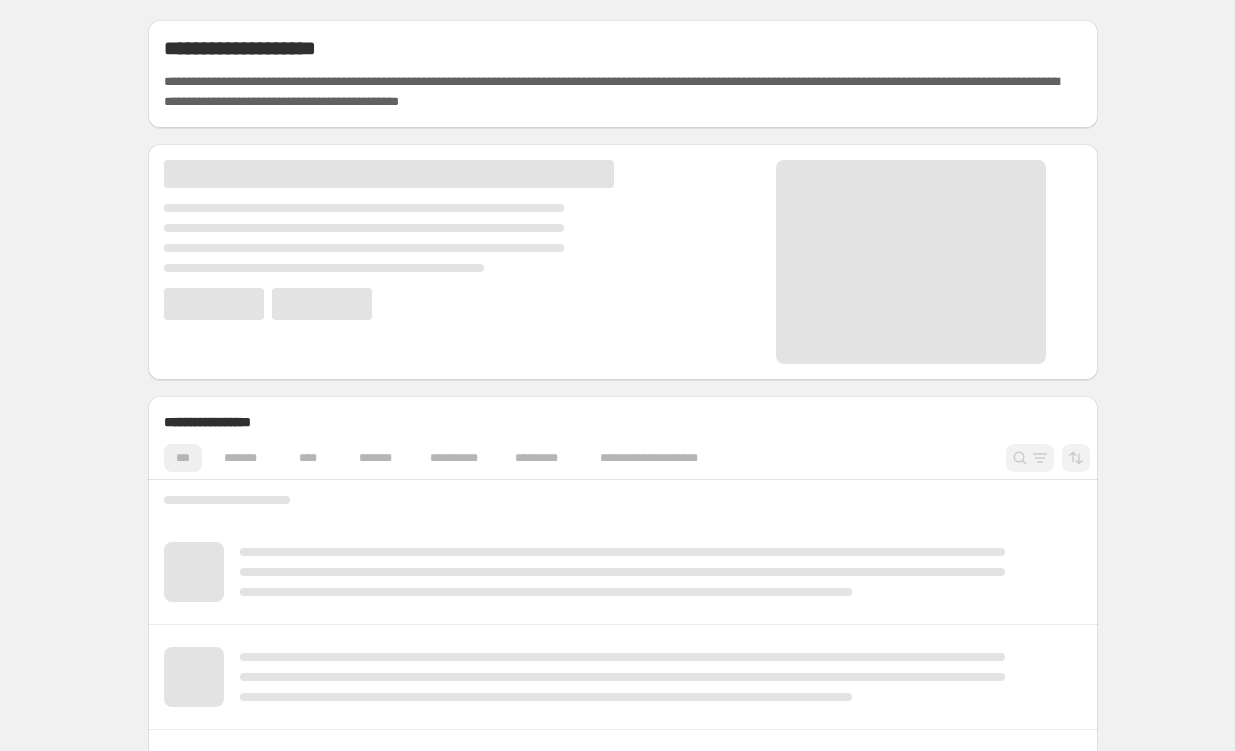 scroll, scrollTop: 0, scrollLeft: 0, axis: both 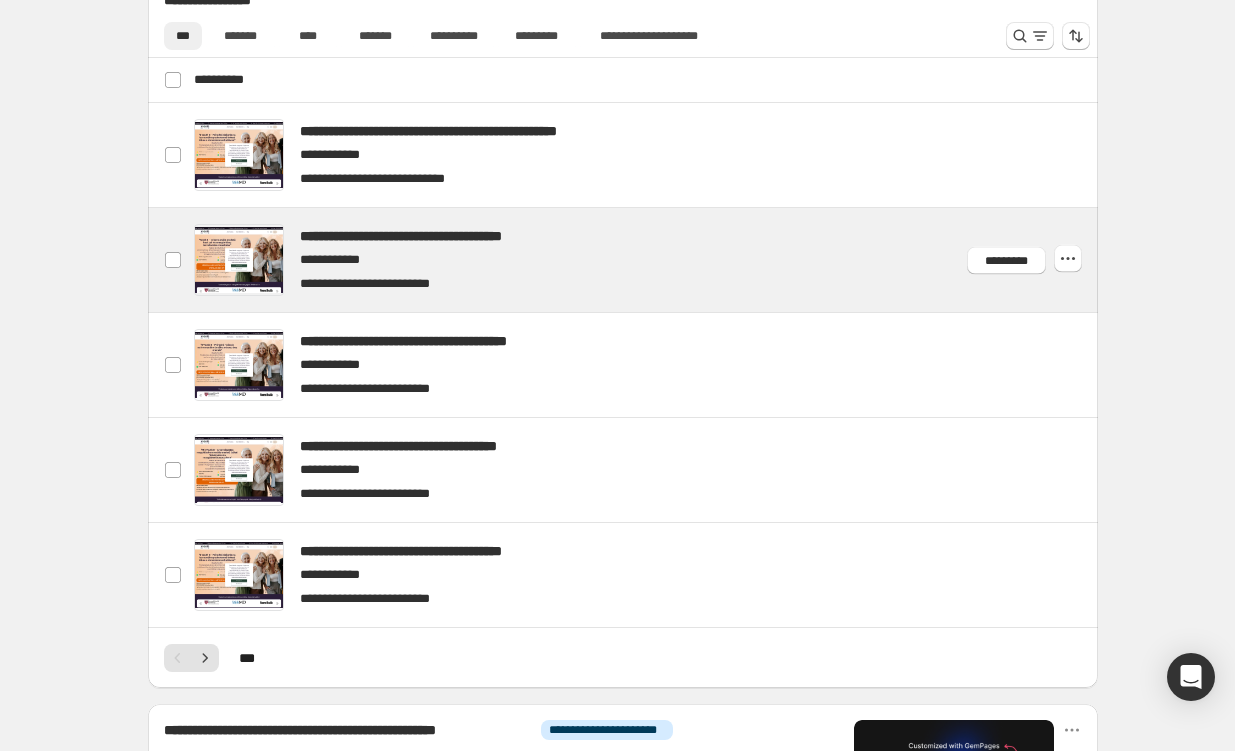 click at bounding box center [647, 260] 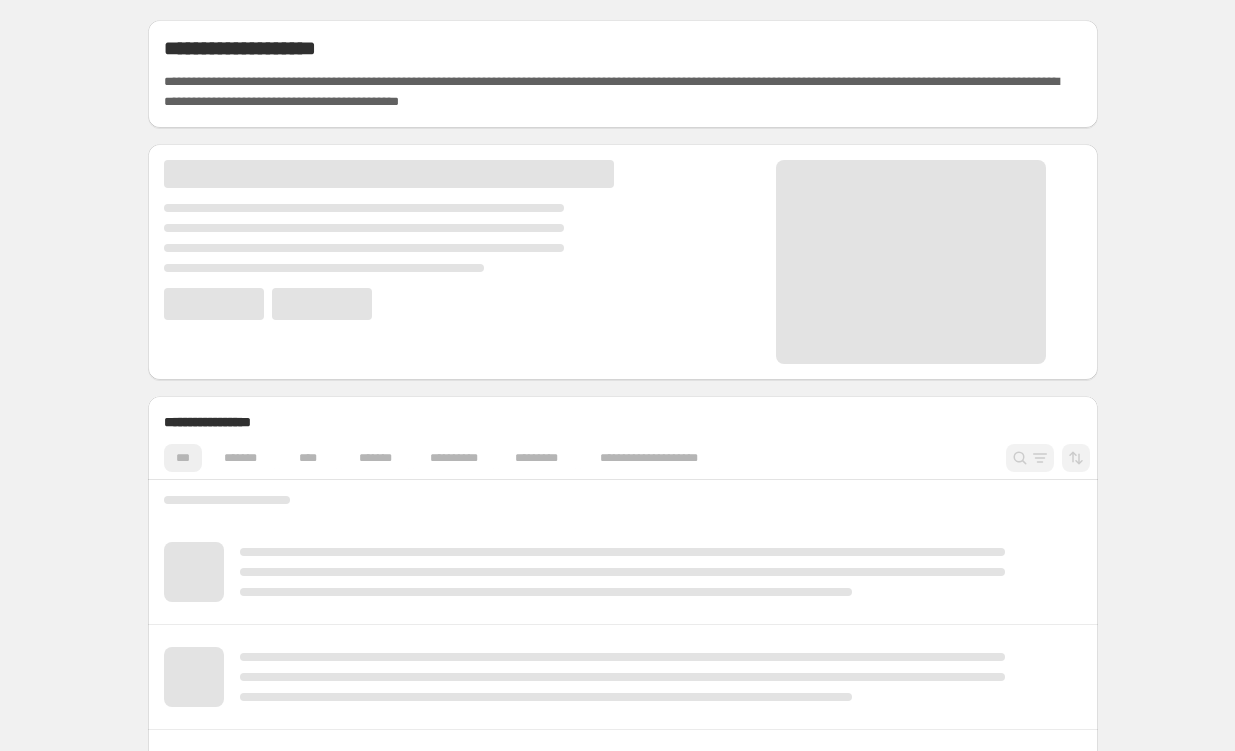 scroll, scrollTop: 0, scrollLeft: 0, axis: both 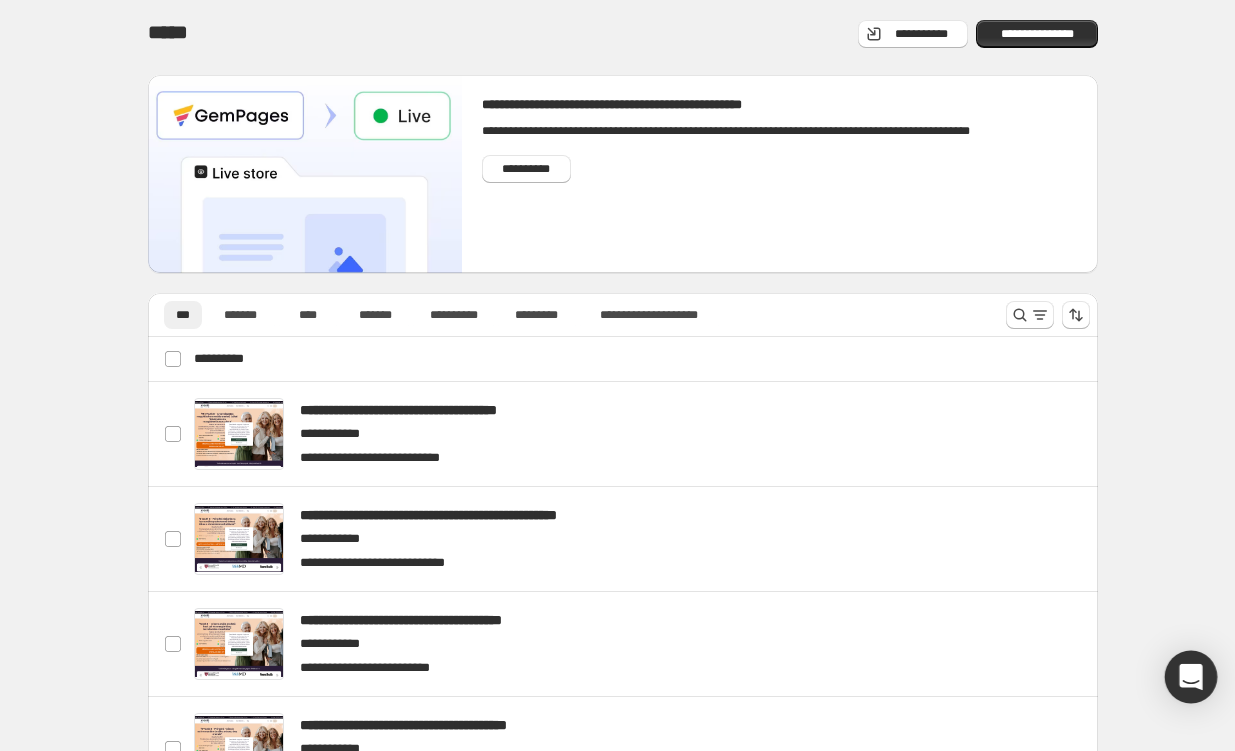 click 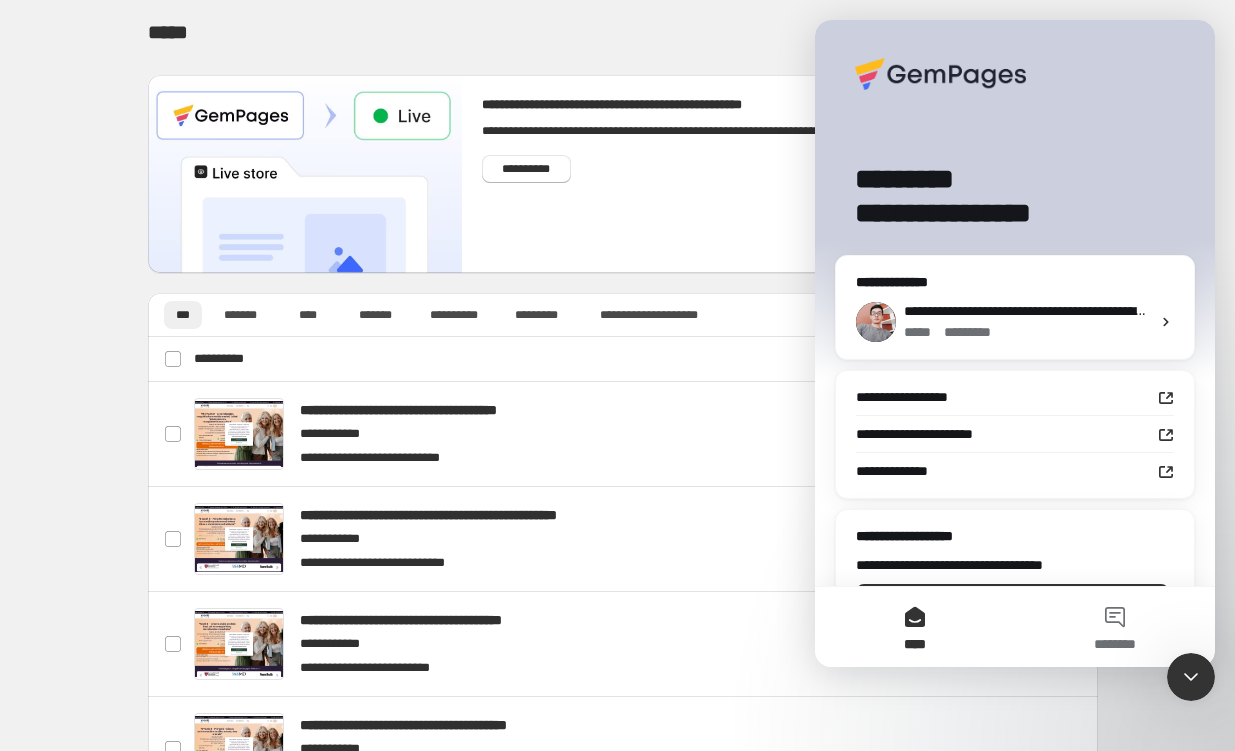 scroll, scrollTop: 0, scrollLeft: 0, axis: both 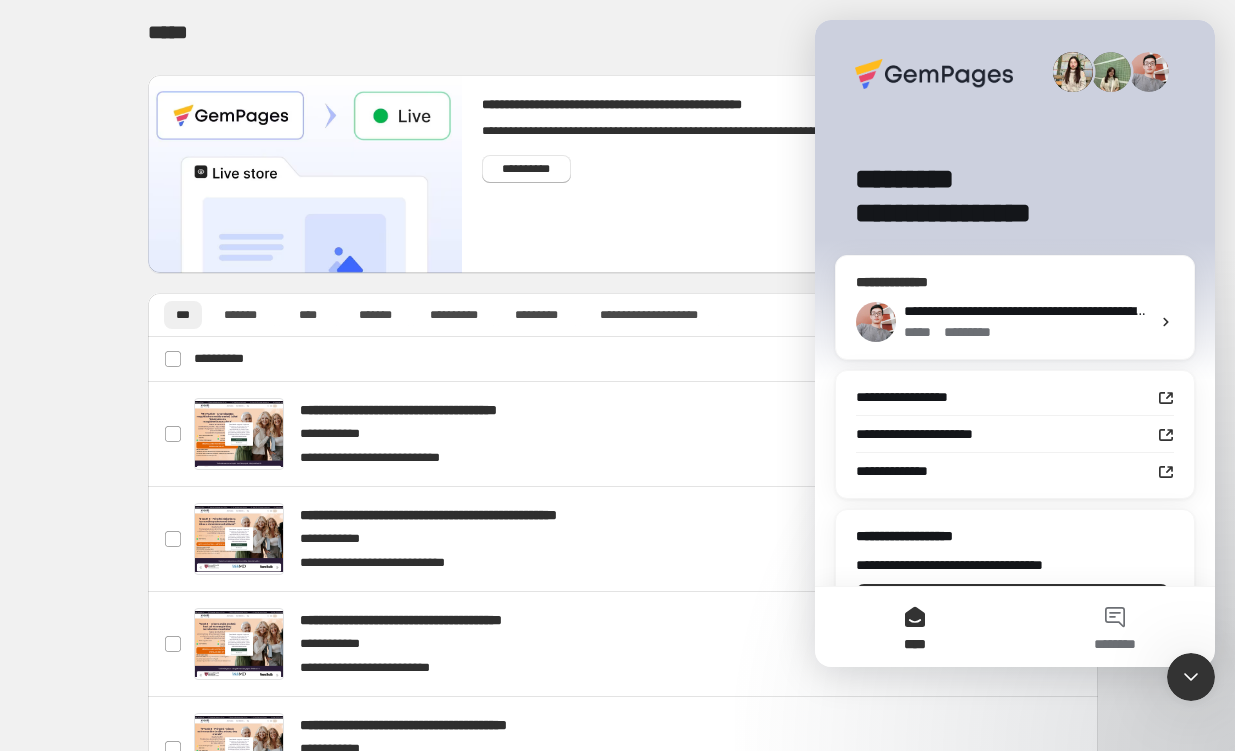 click on "***** * *******" at bounding box center (1027, 332) 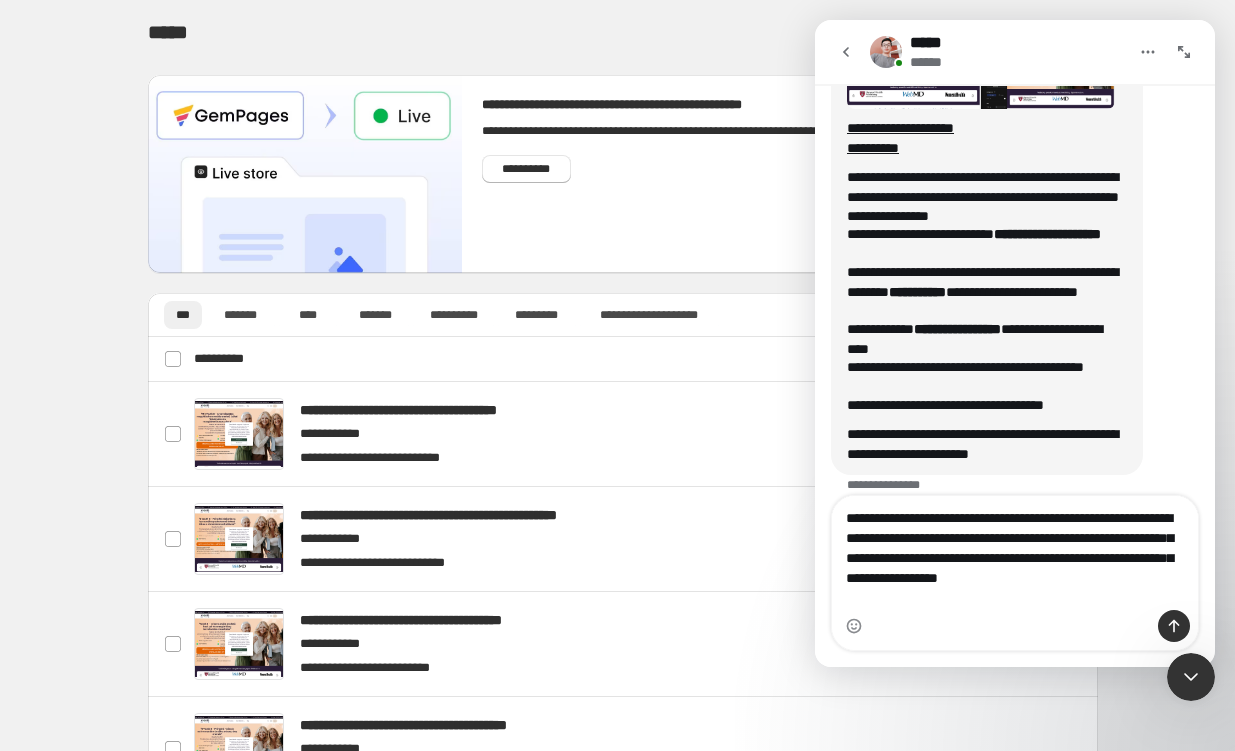 scroll, scrollTop: 2041, scrollLeft: 0, axis: vertical 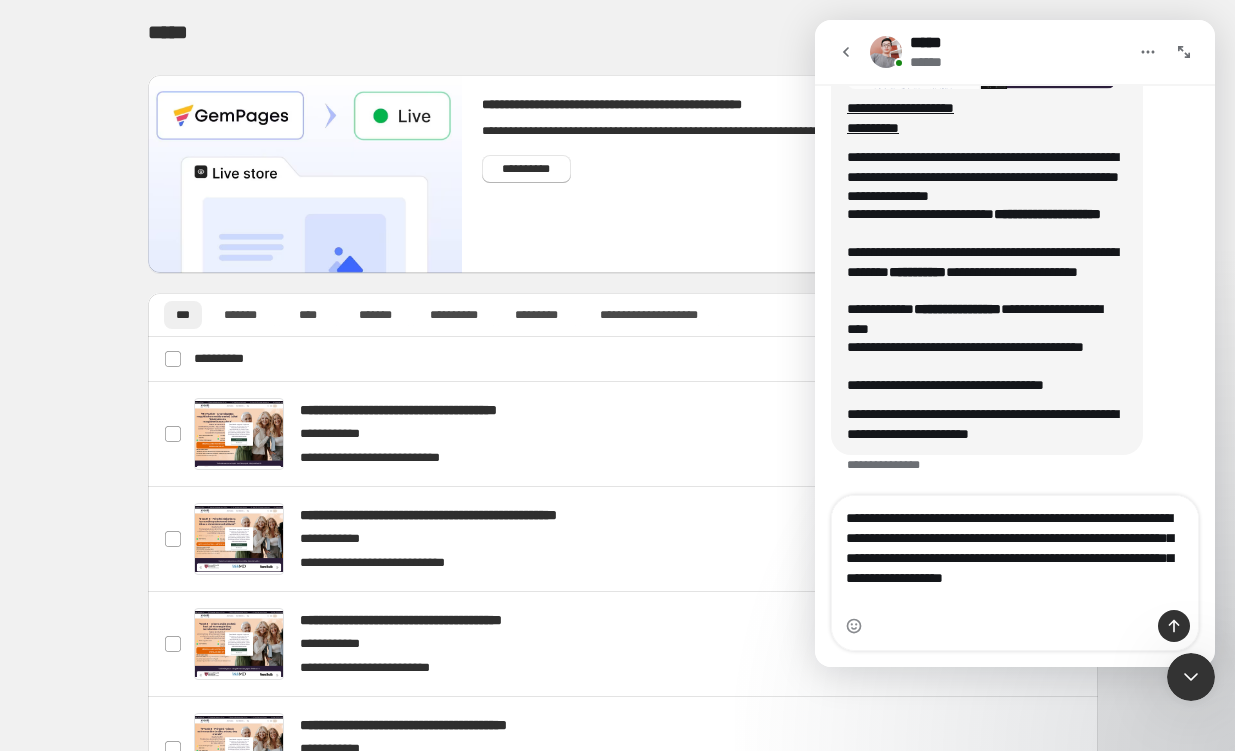 type on "**********" 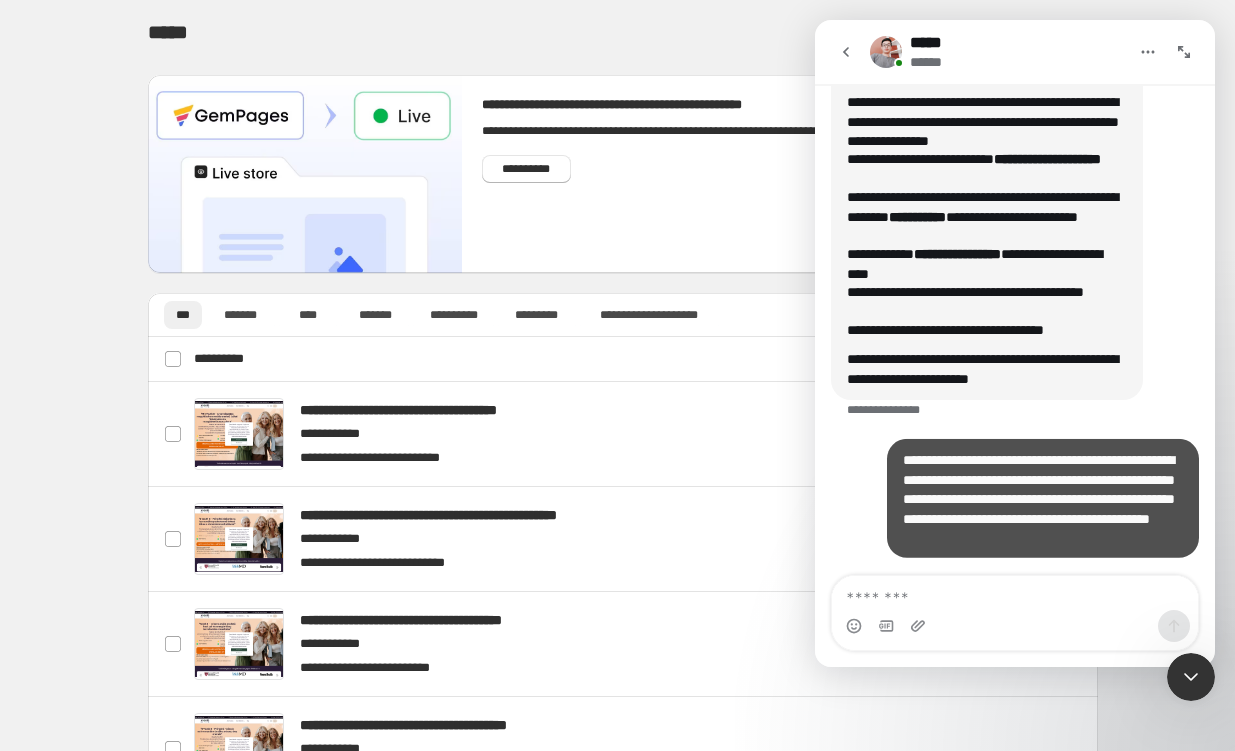 scroll, scrollTop: 2096, scrollLeft: 0, axis: vertical 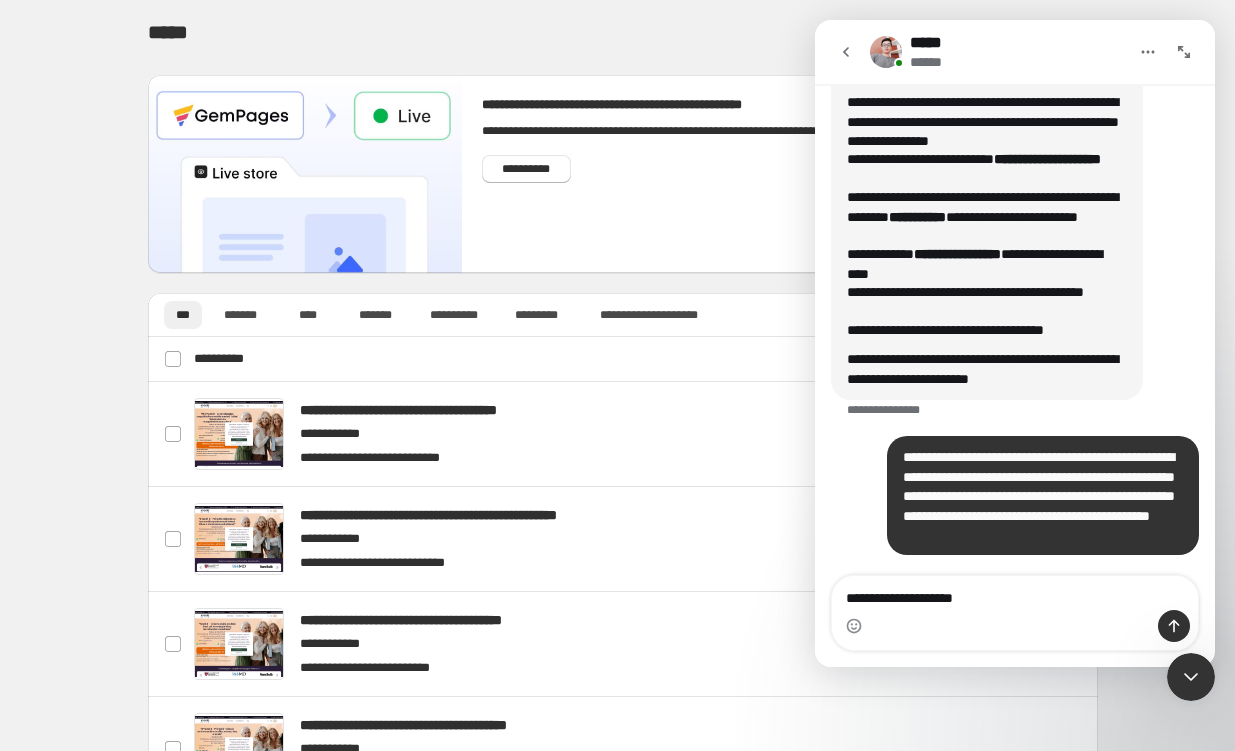 type on "**********" 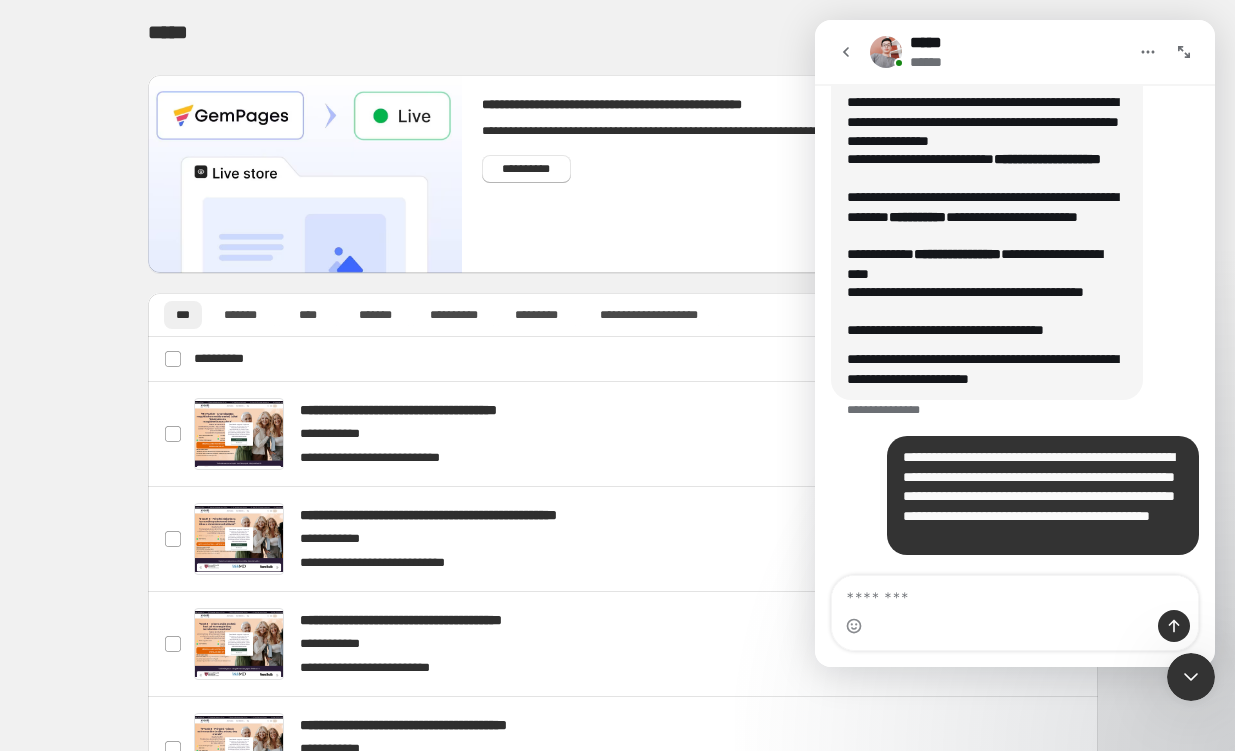 scroll, scrollTop: 2141, scrollLeft: 0, axis: vertical 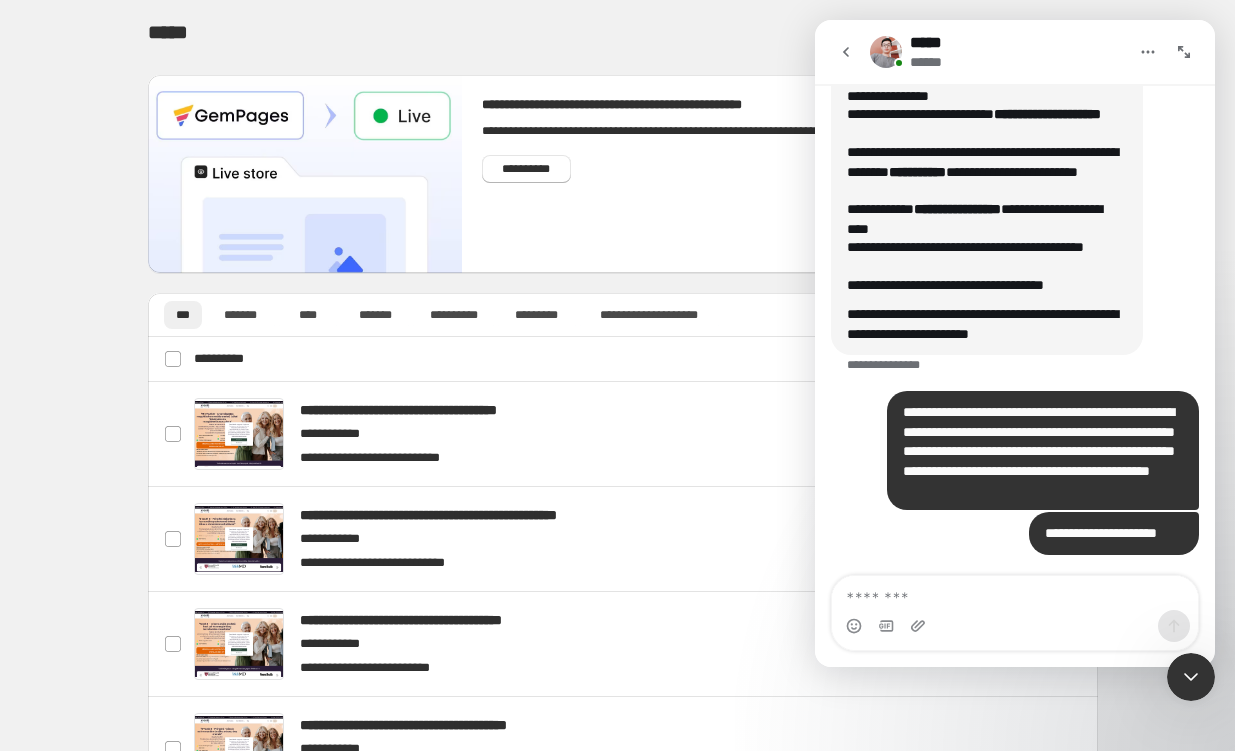 type on "**********" 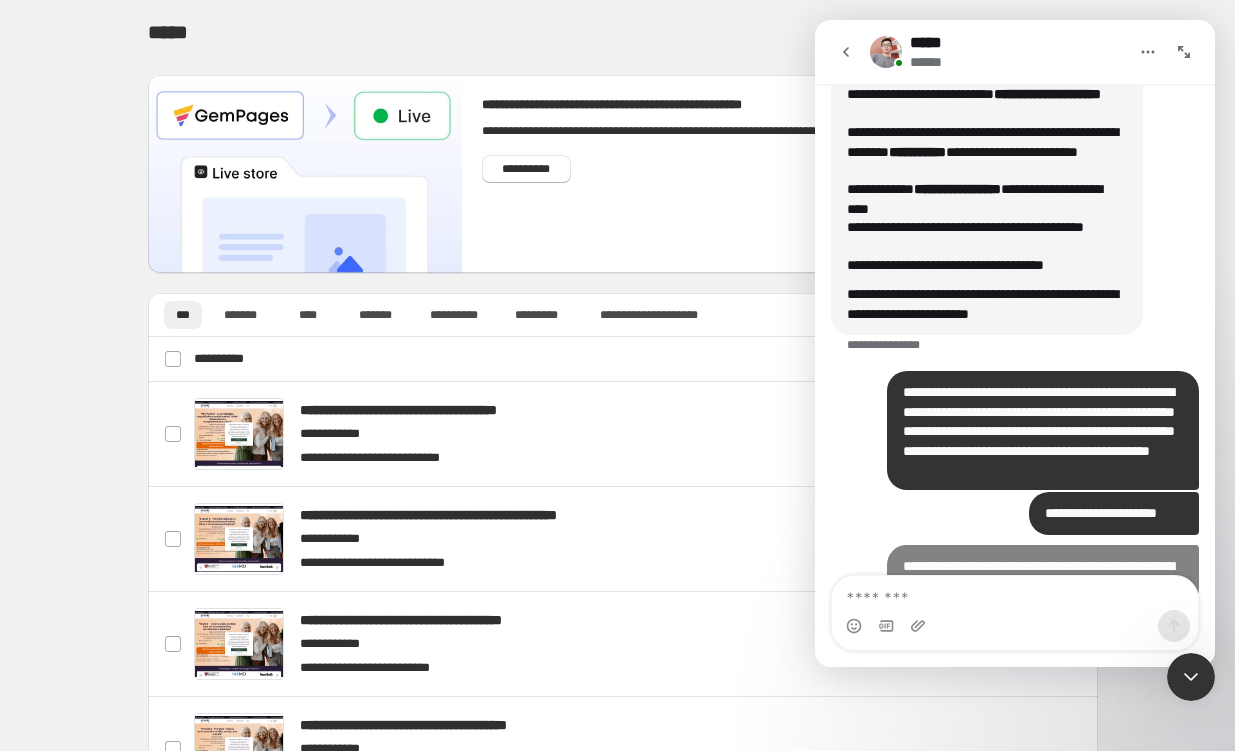 scroll, scrollTop: 2224, scrollLeft: 0, axis: vertical 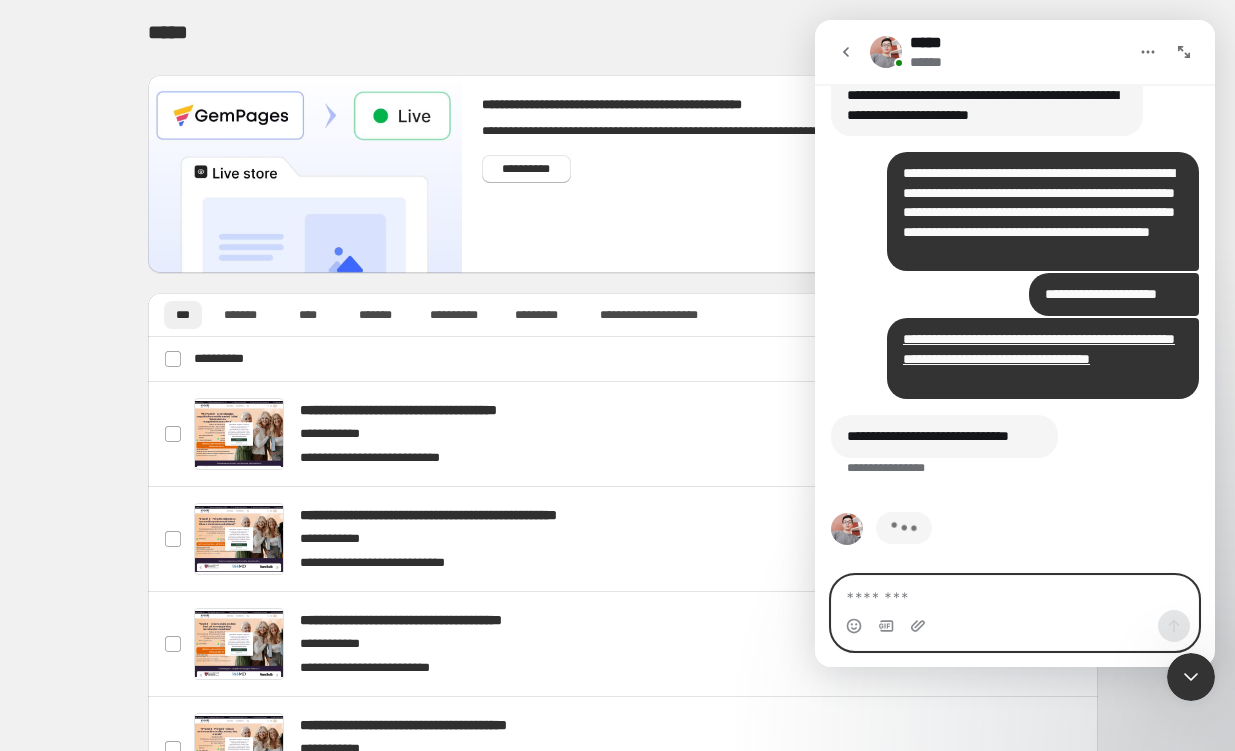 click at bounding box center (1015, 593) 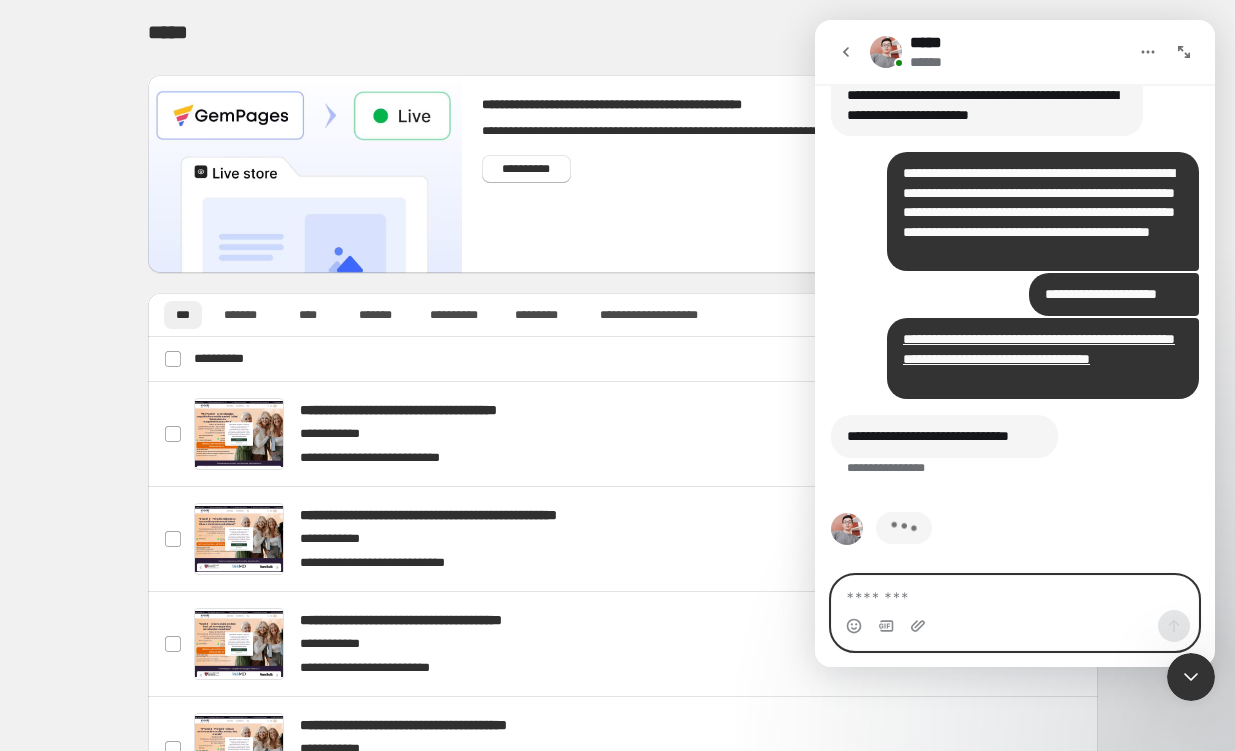 paste on "**********" 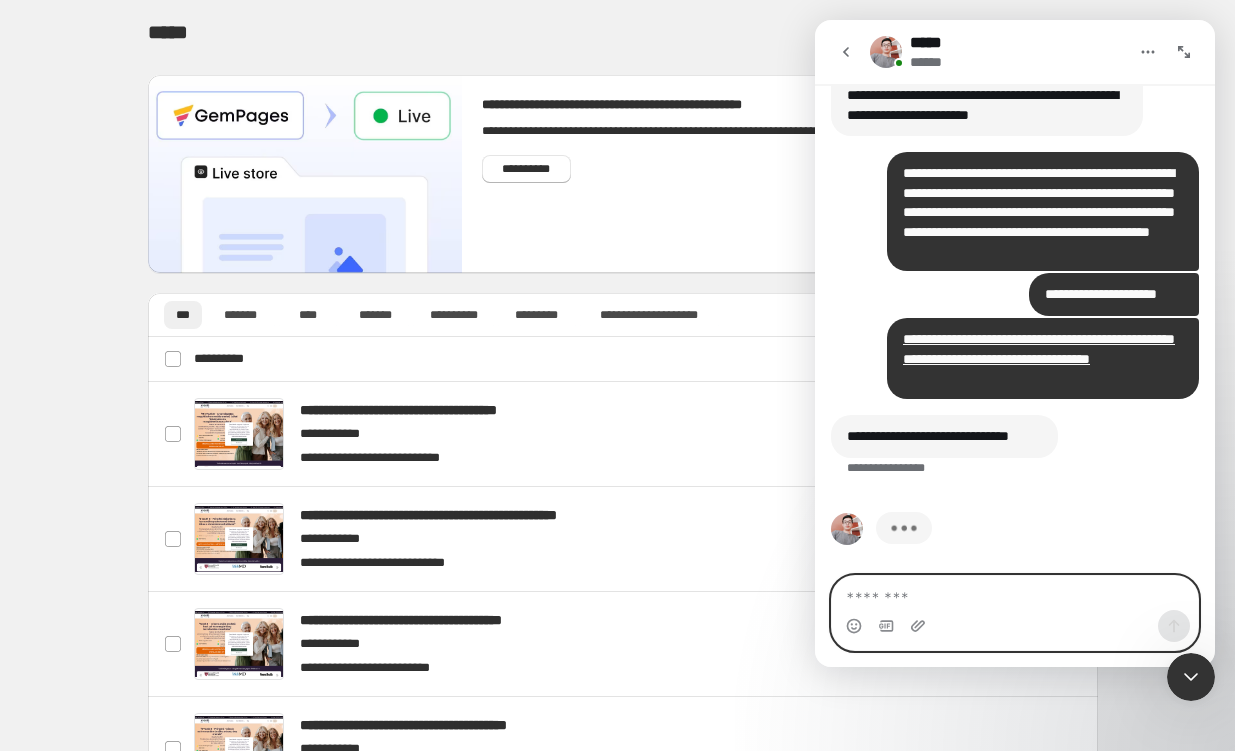 type on "**********" 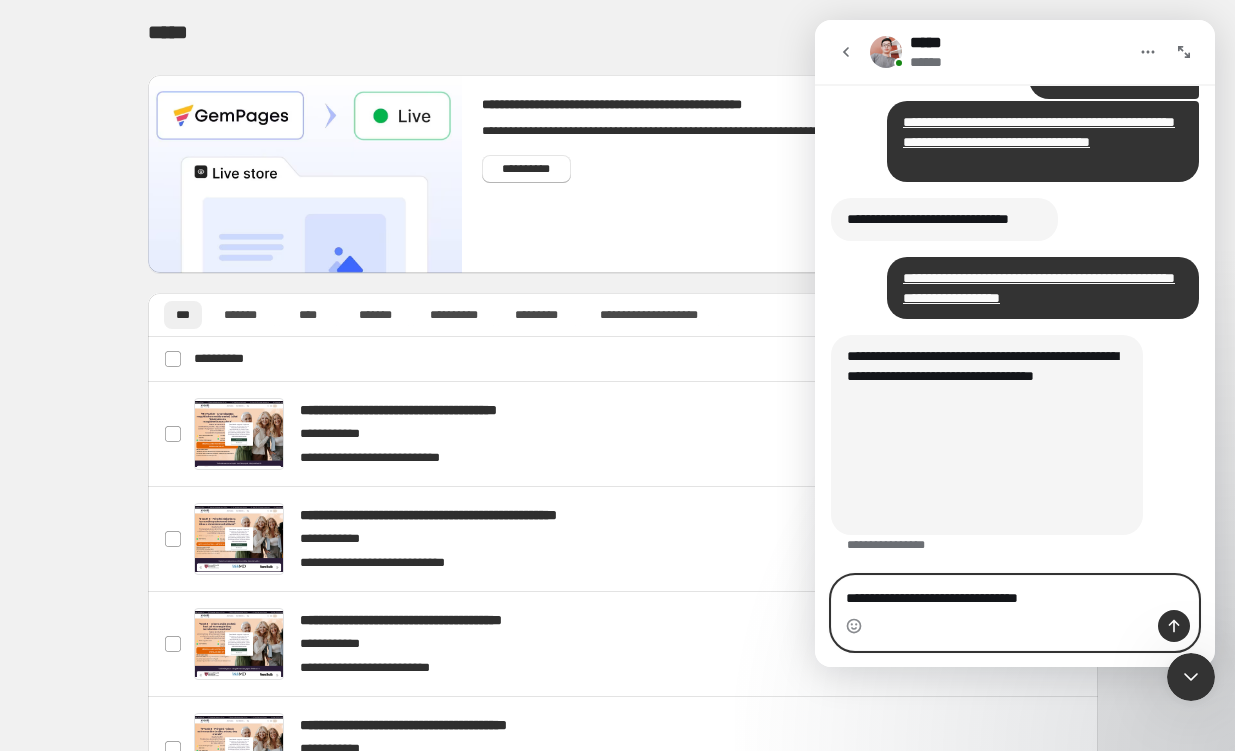 scroll, scrollTop: 2577, scrollLeft: 0, axis: vertical 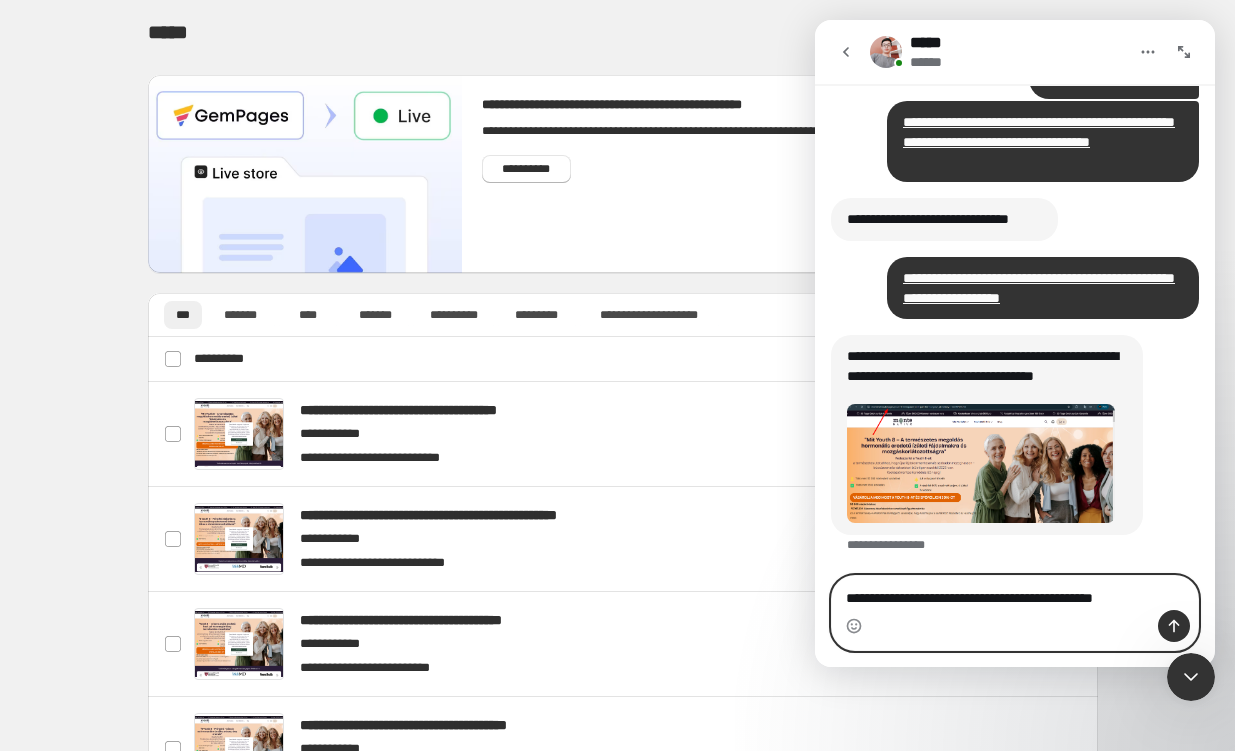 type on "**********" 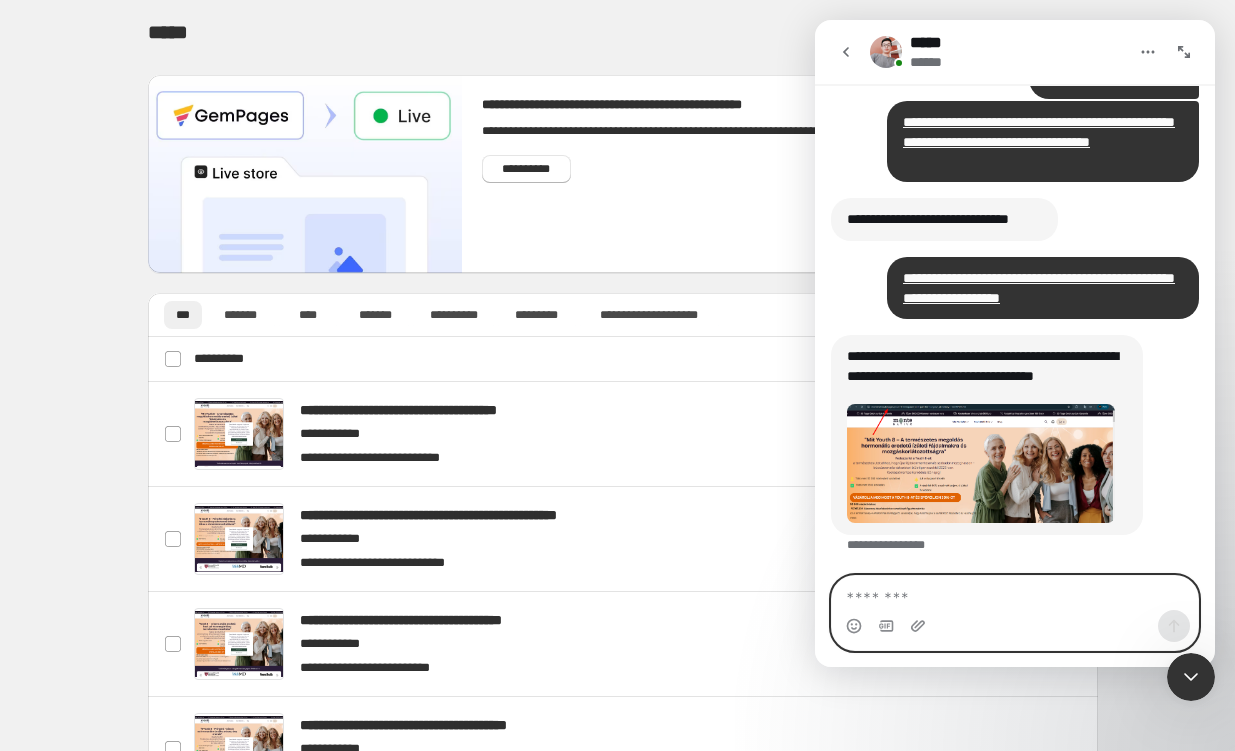 scroll, scrollTop: 2655, scrollLeft: 0, axis: vertical 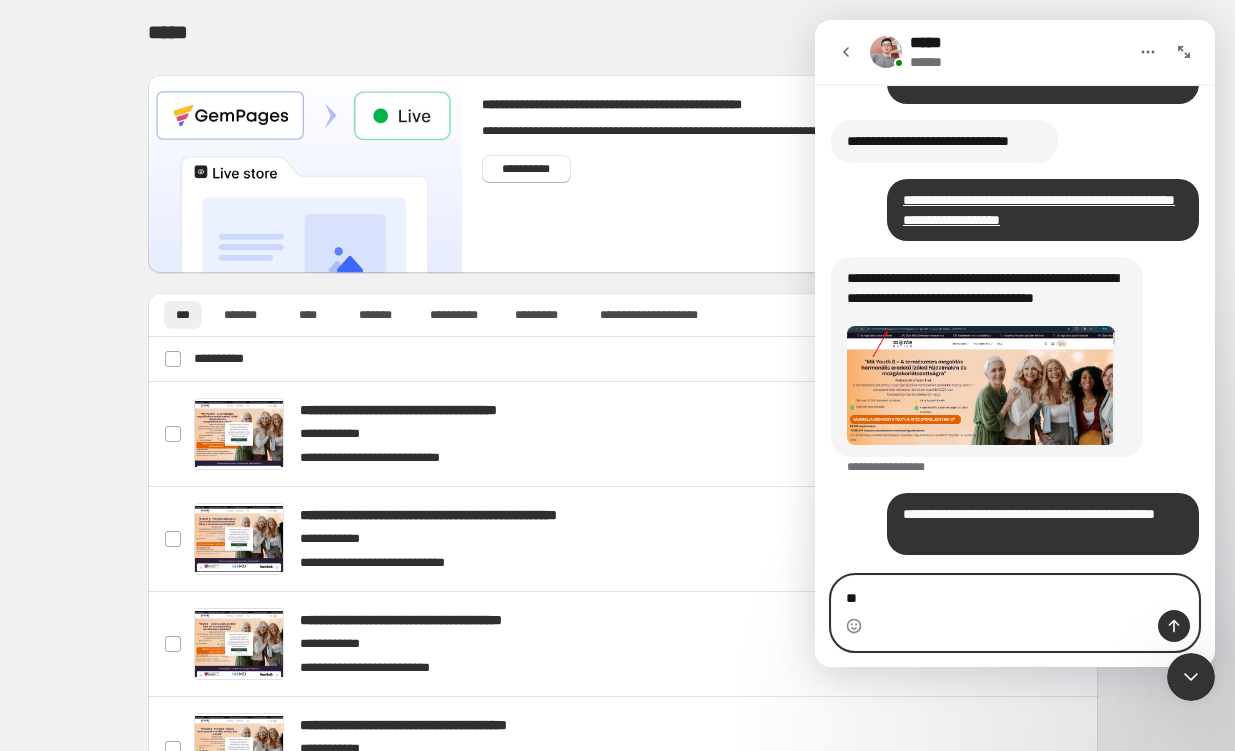 type on "*" 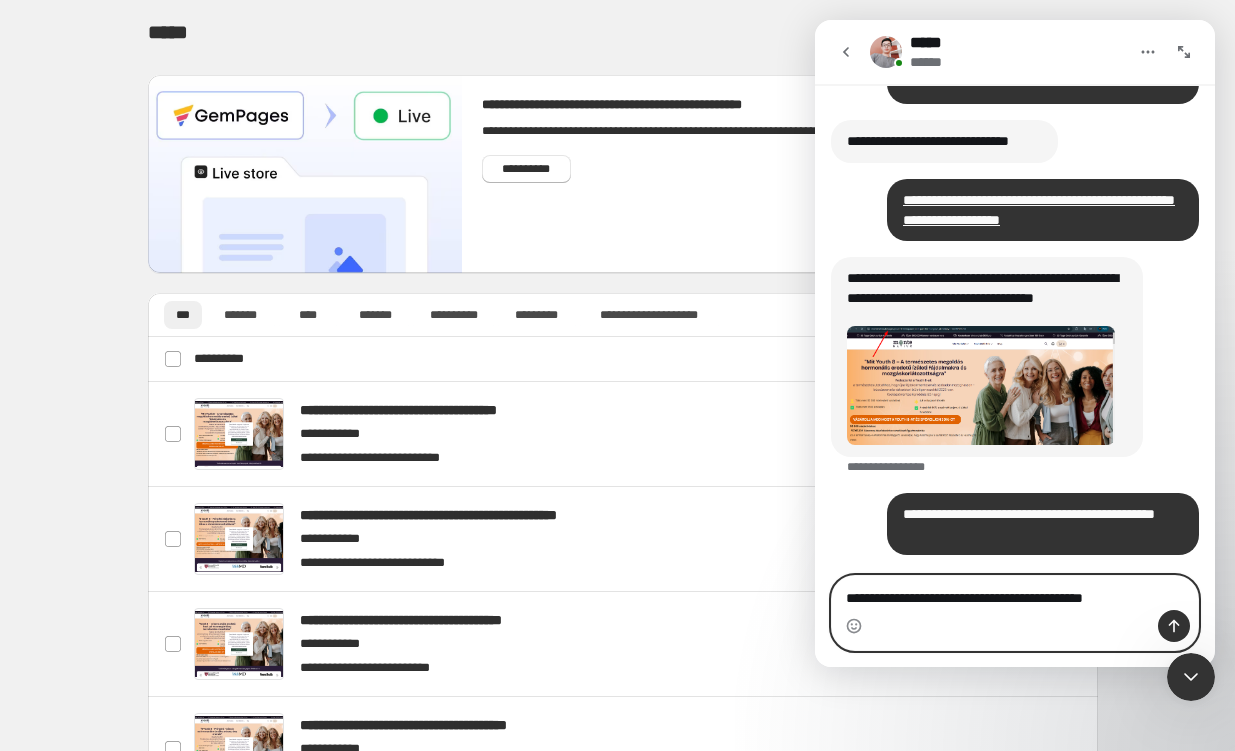 type on "**********" 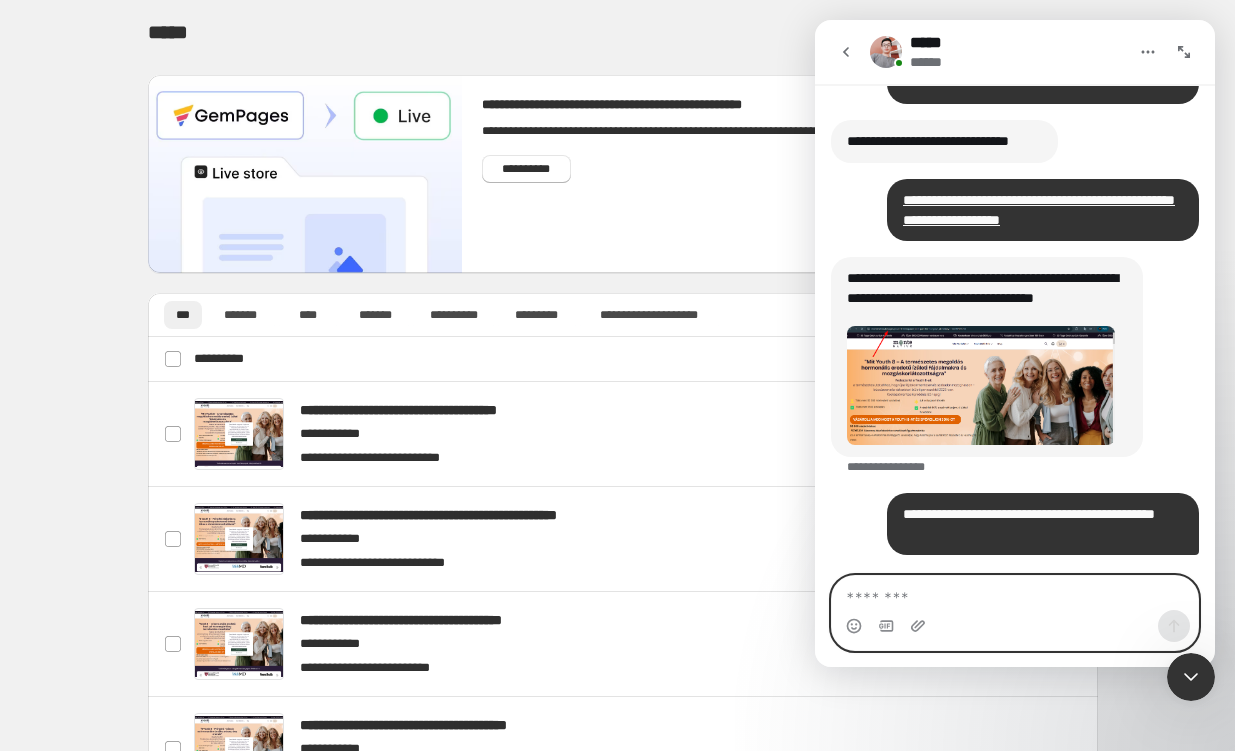 scroll, scrollTop: 2719, scrollLeft: 0, axis: vertical 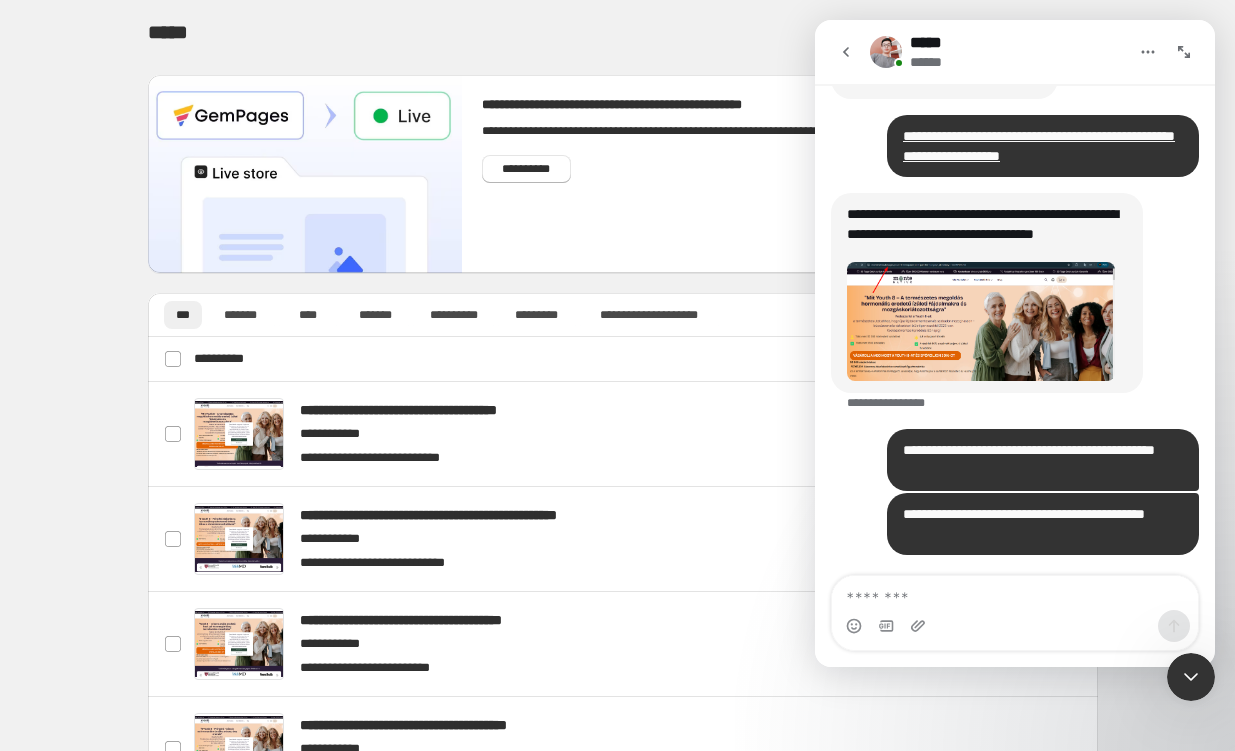 click at bounding box center [981, 321] 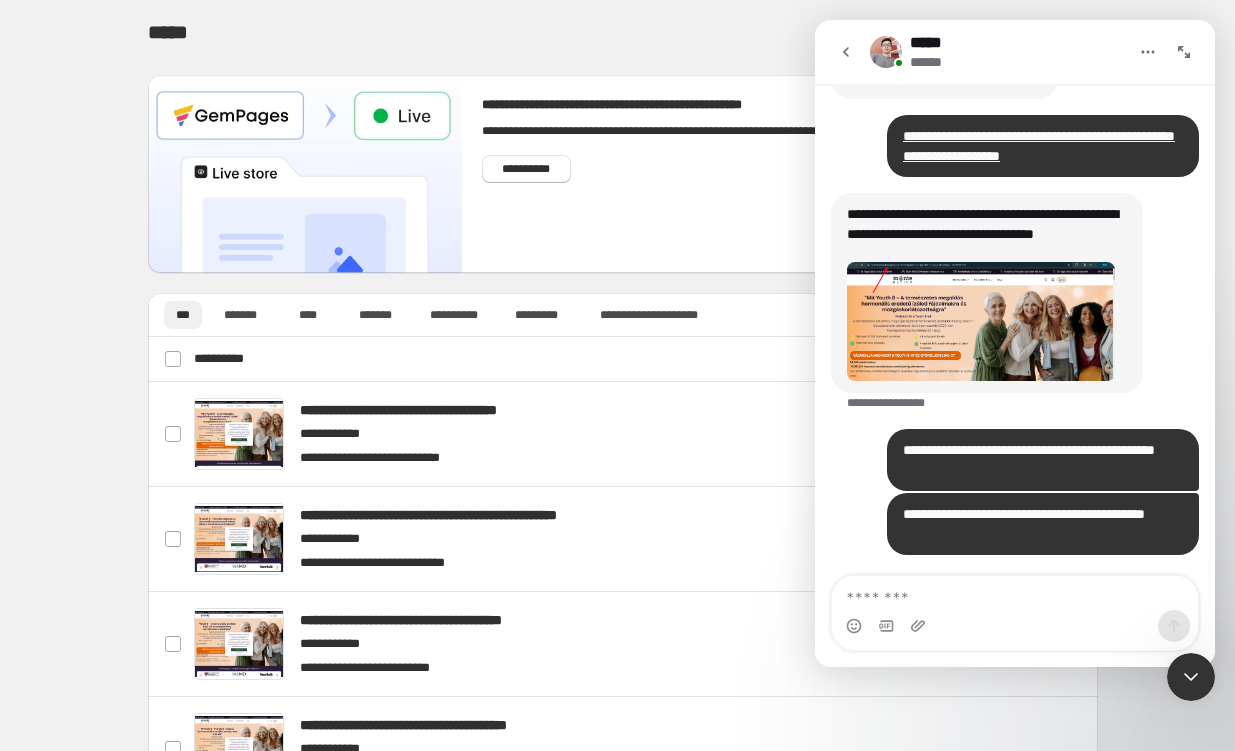 scroll, scrollTop: 0, scrollLeft: 0, axis: both 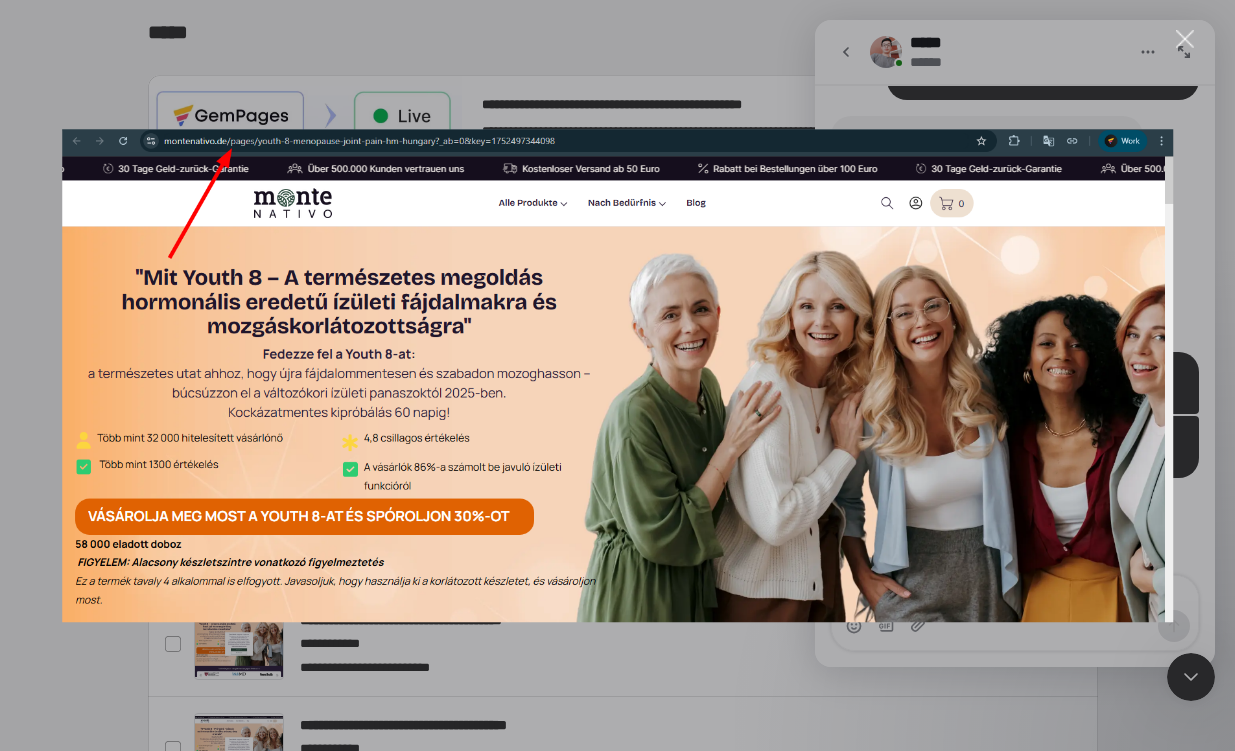 click at bounding box center (617, 375) 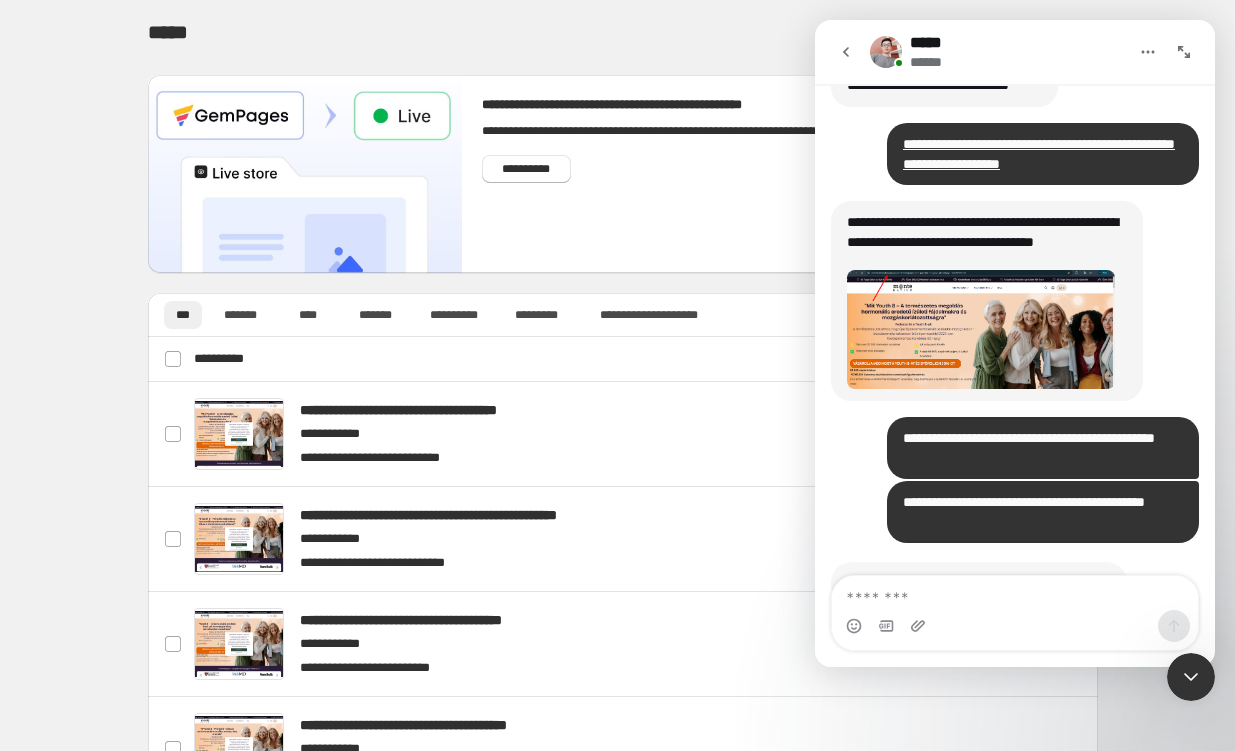 scroll, scrollTop: 2778, scrollLeft: 0, axis: vertical 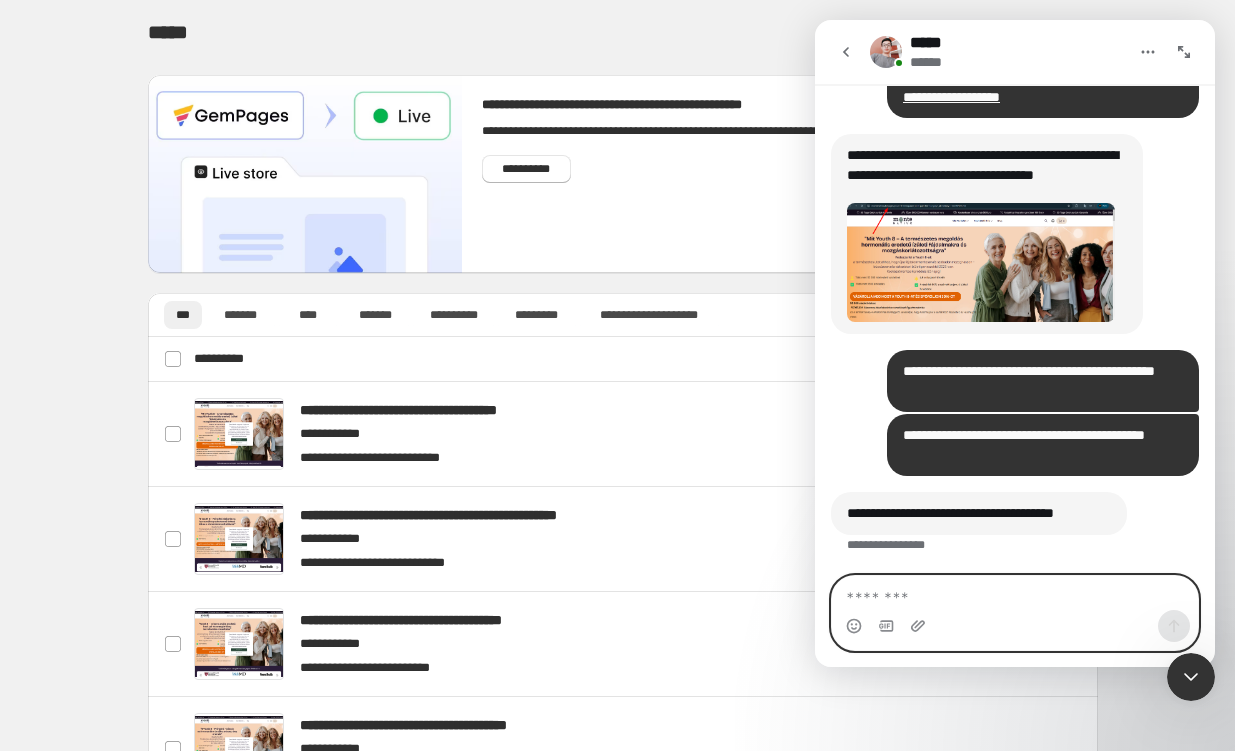 click at bounding box center [1015, 593] 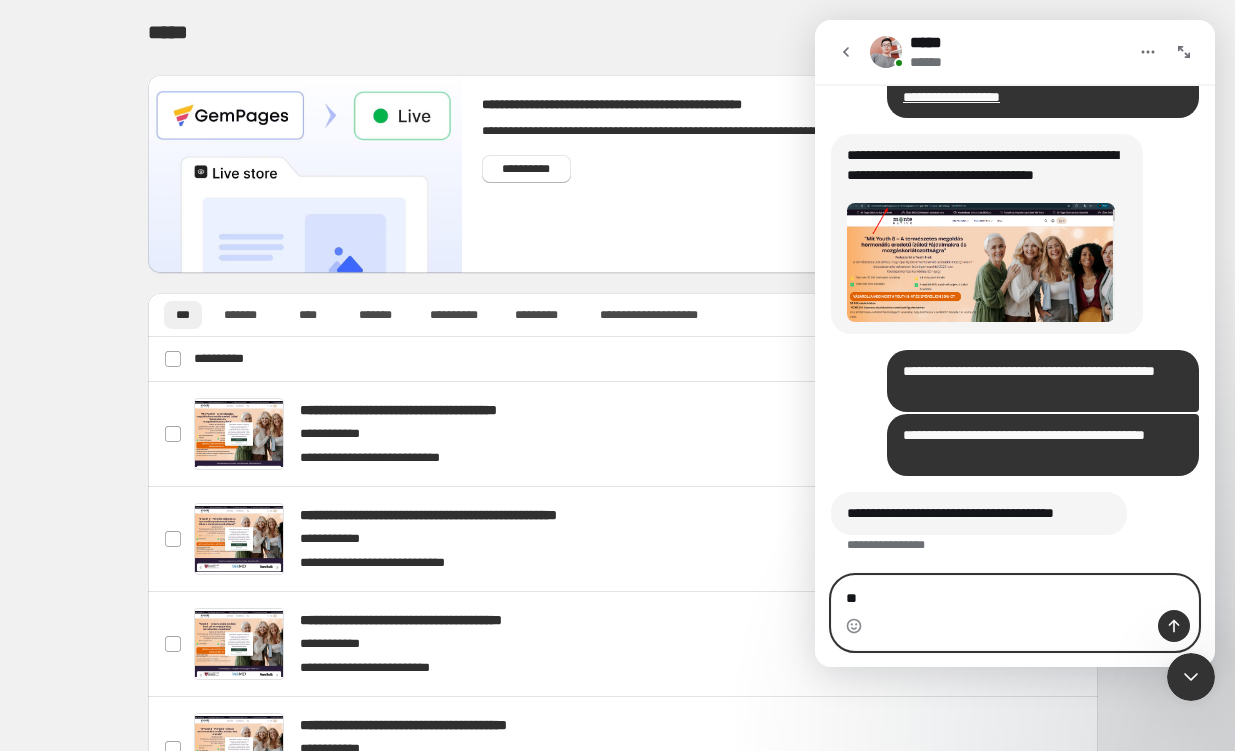 type on "***" 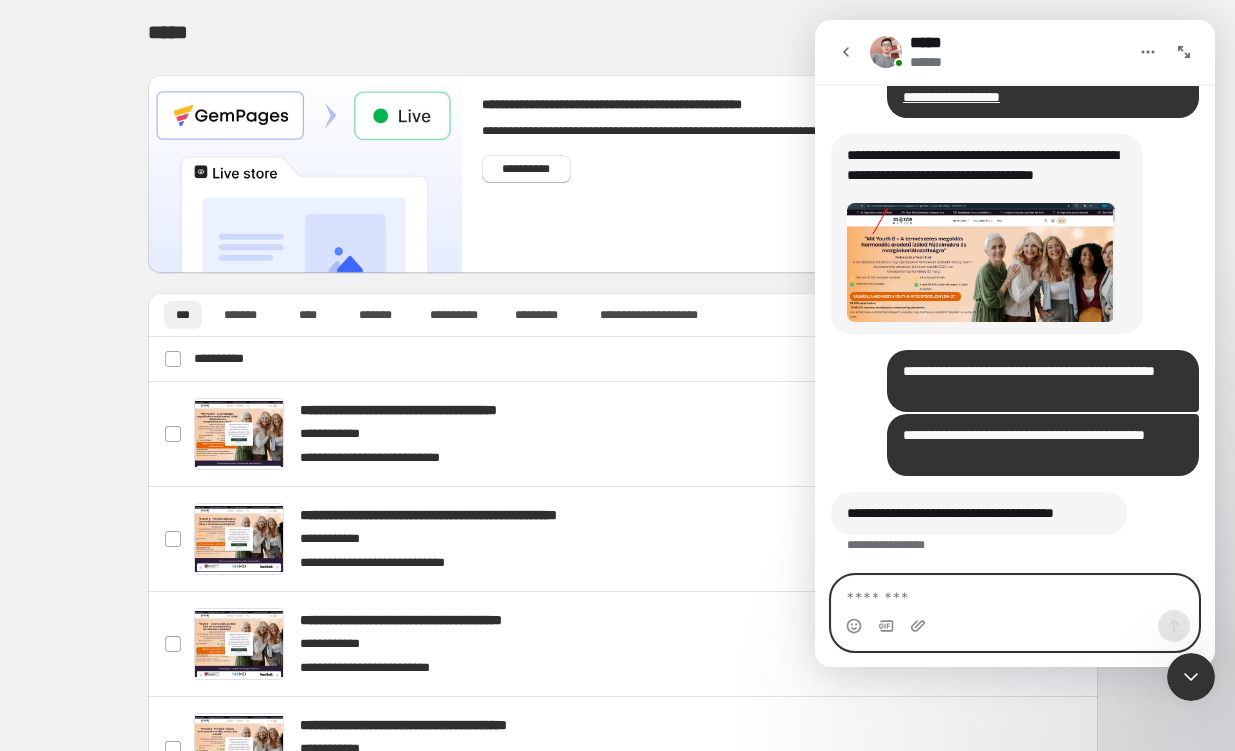 scroll, scrollTop: 2837, scrollLeft: 0, axis: vertical 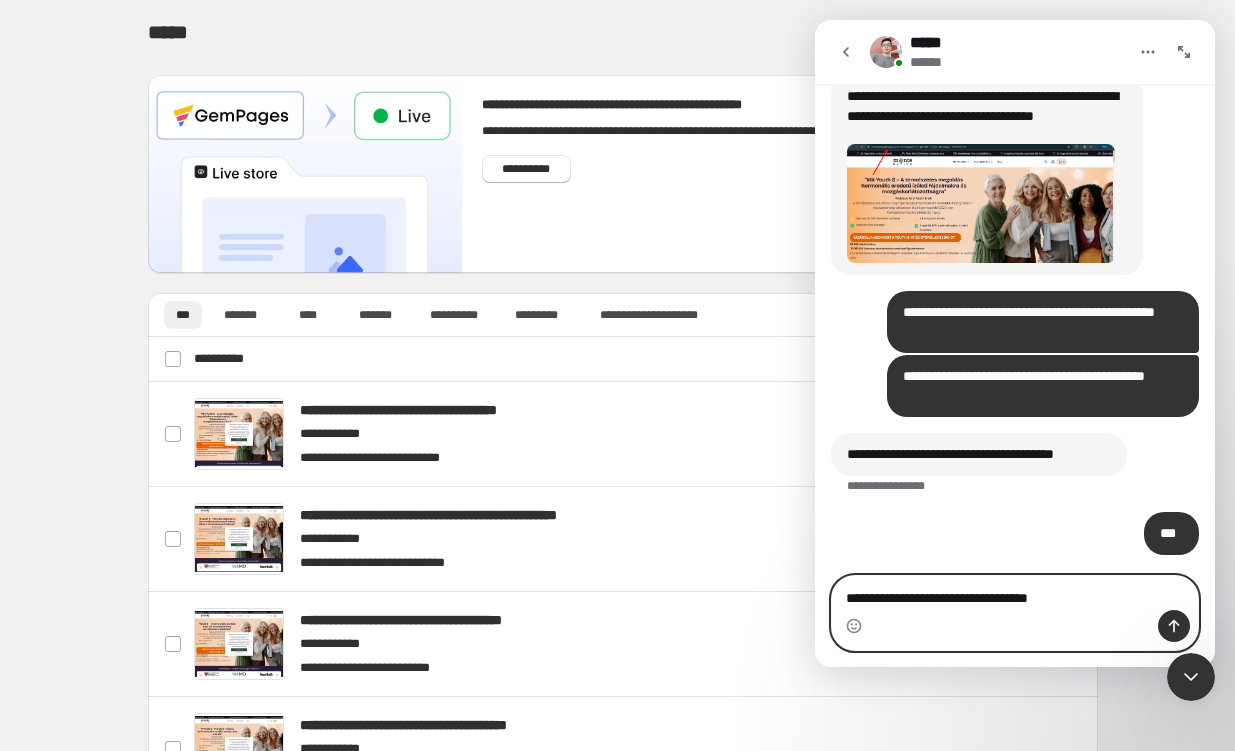 type on "**********" 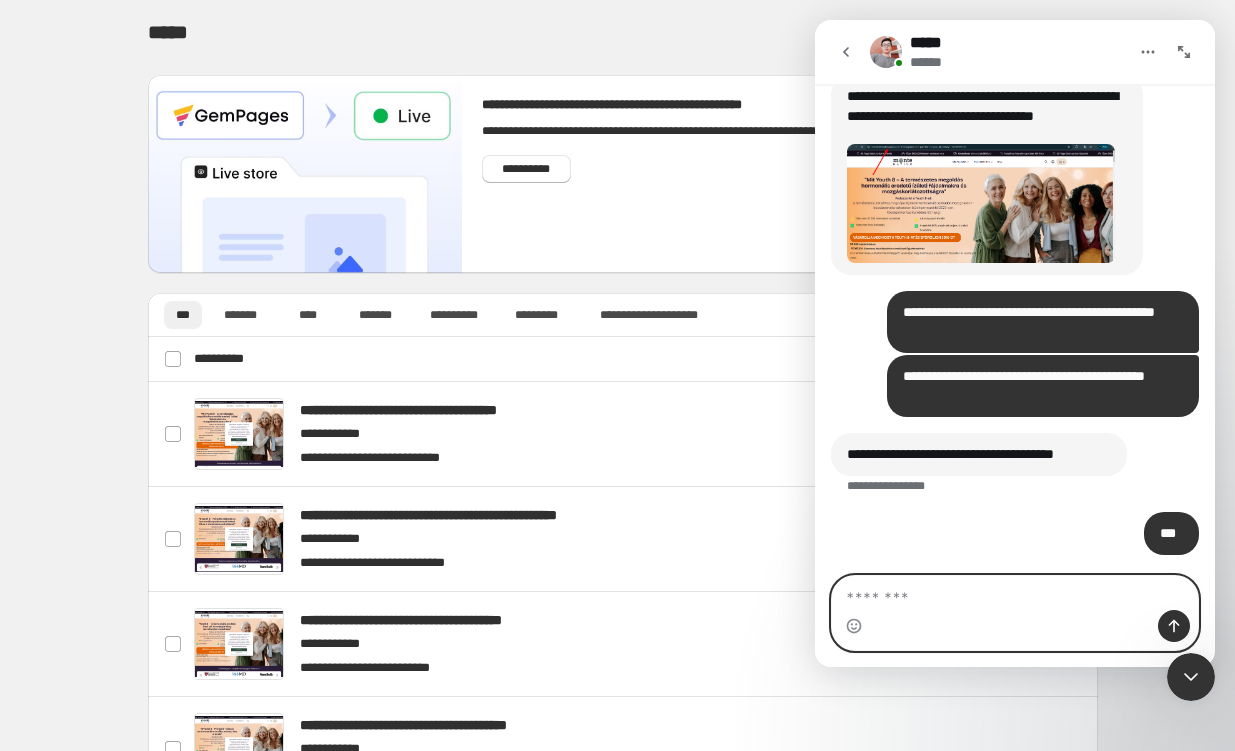 scroll, scrollTop: 2882, scrollLeft: 0, axis: vertical 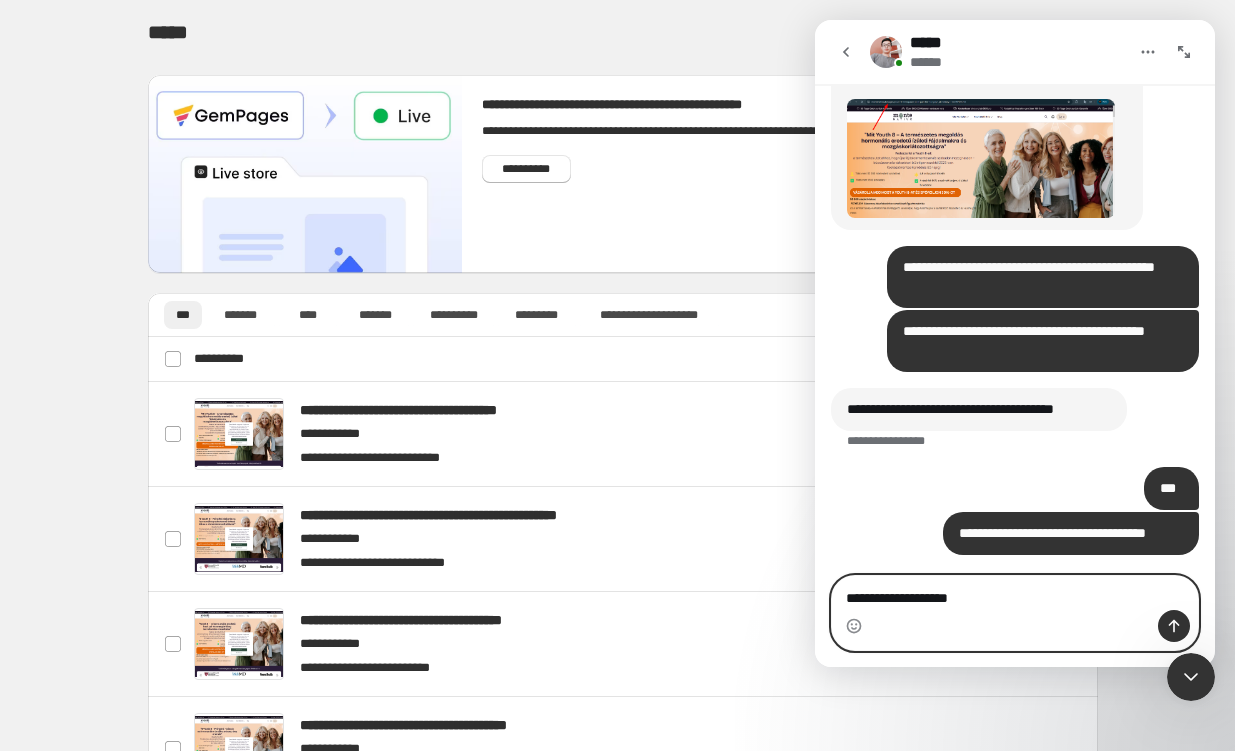 type on "**********" 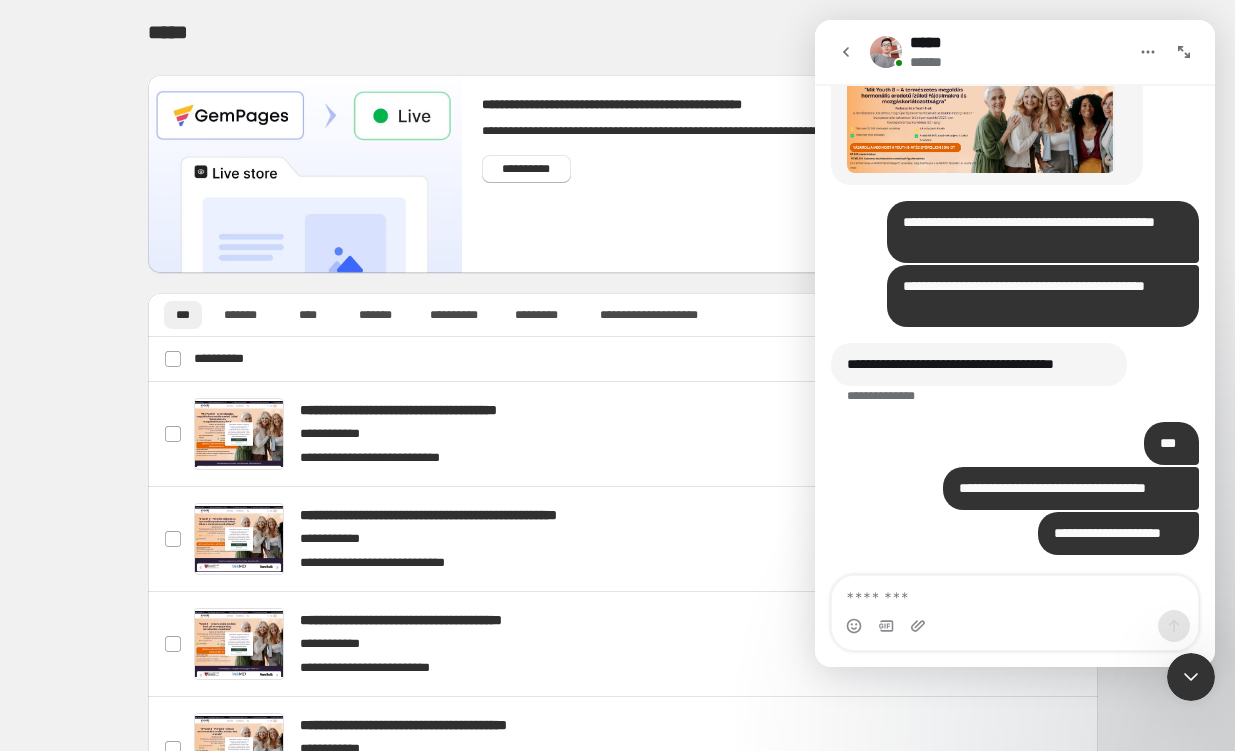 scroll, scrollTop: 3004, scrollLeft: 0, axis: vertical 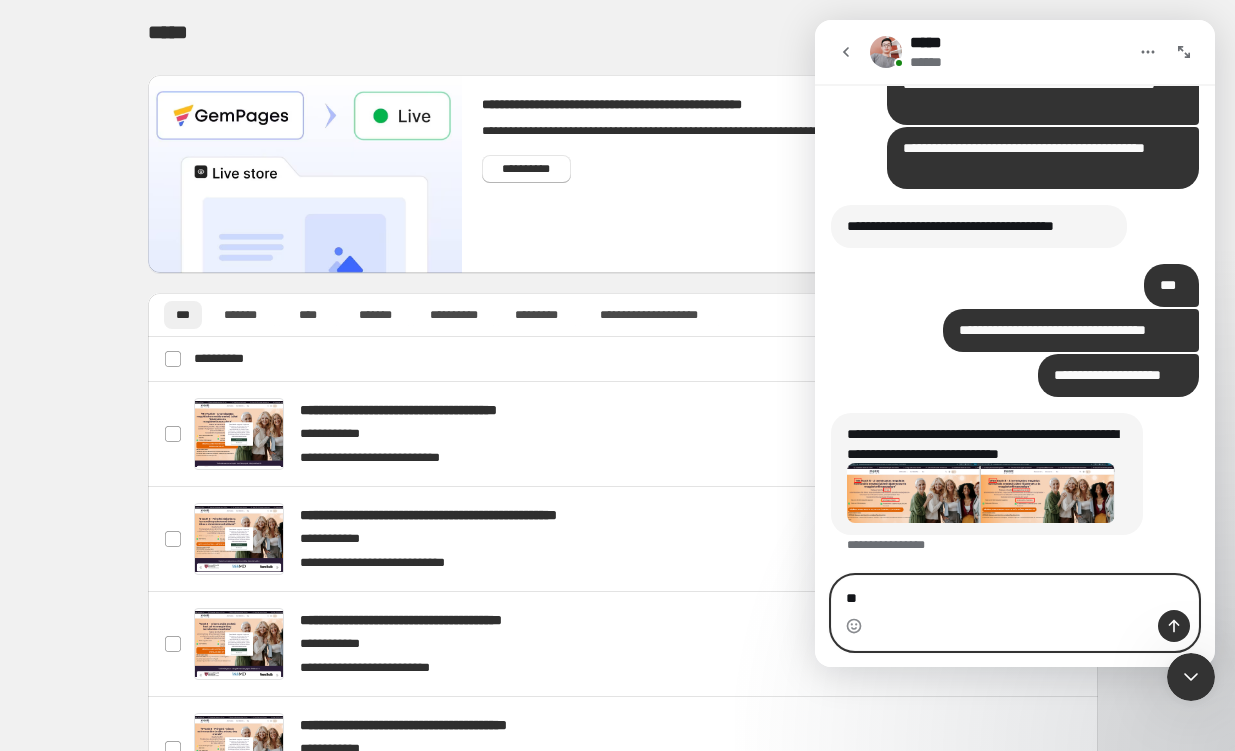 type on "*" 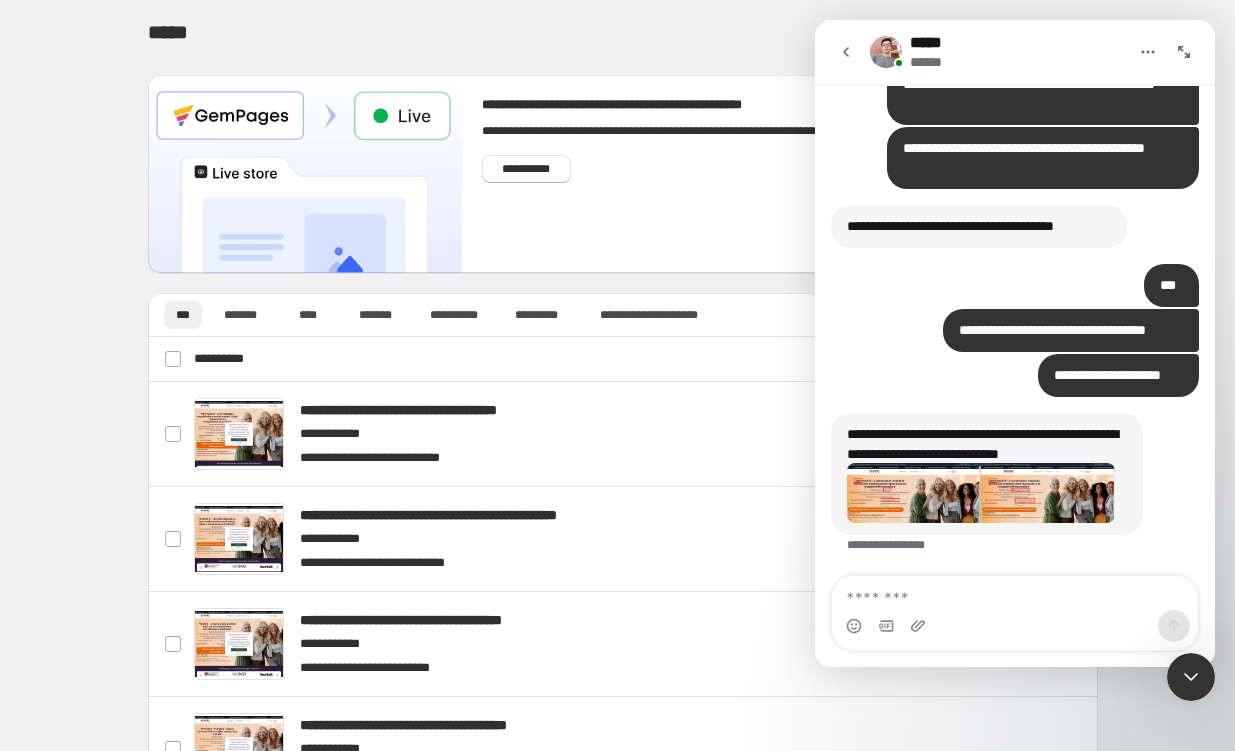click at bounding box center [981, 493] 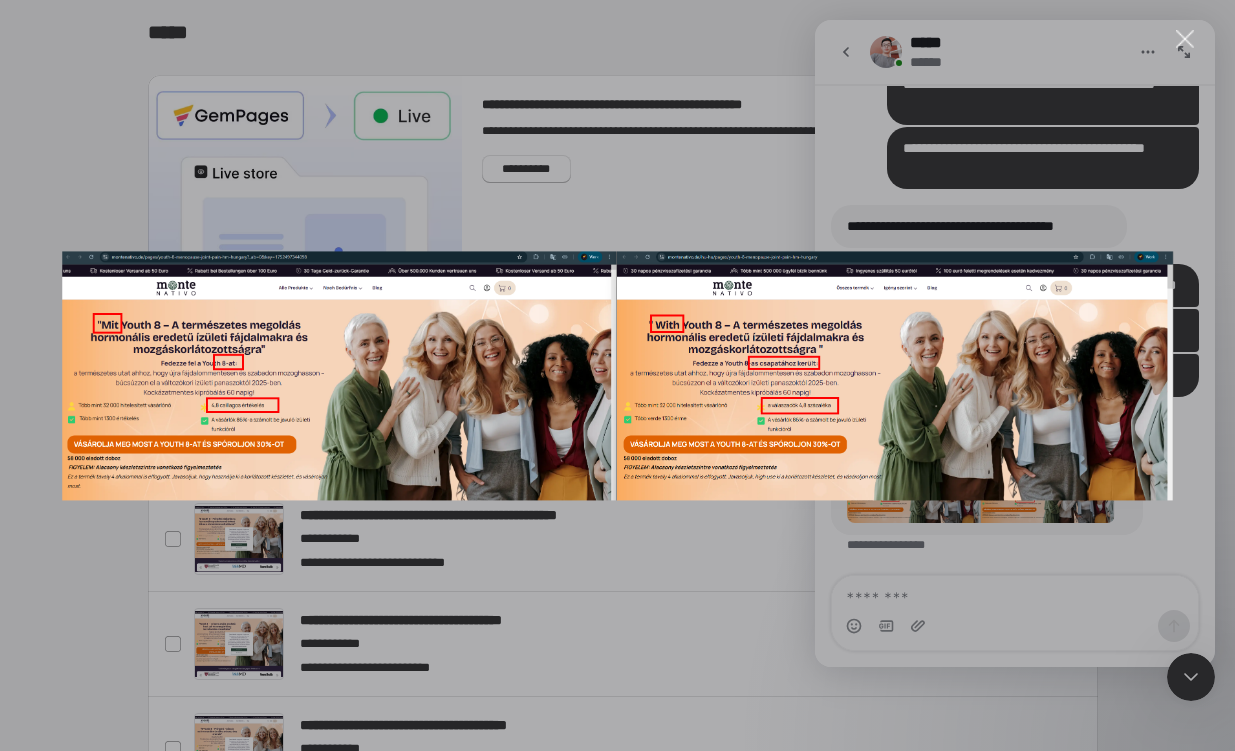 scroll, scrollTop: 0, scrollLeft: 0, axis: both 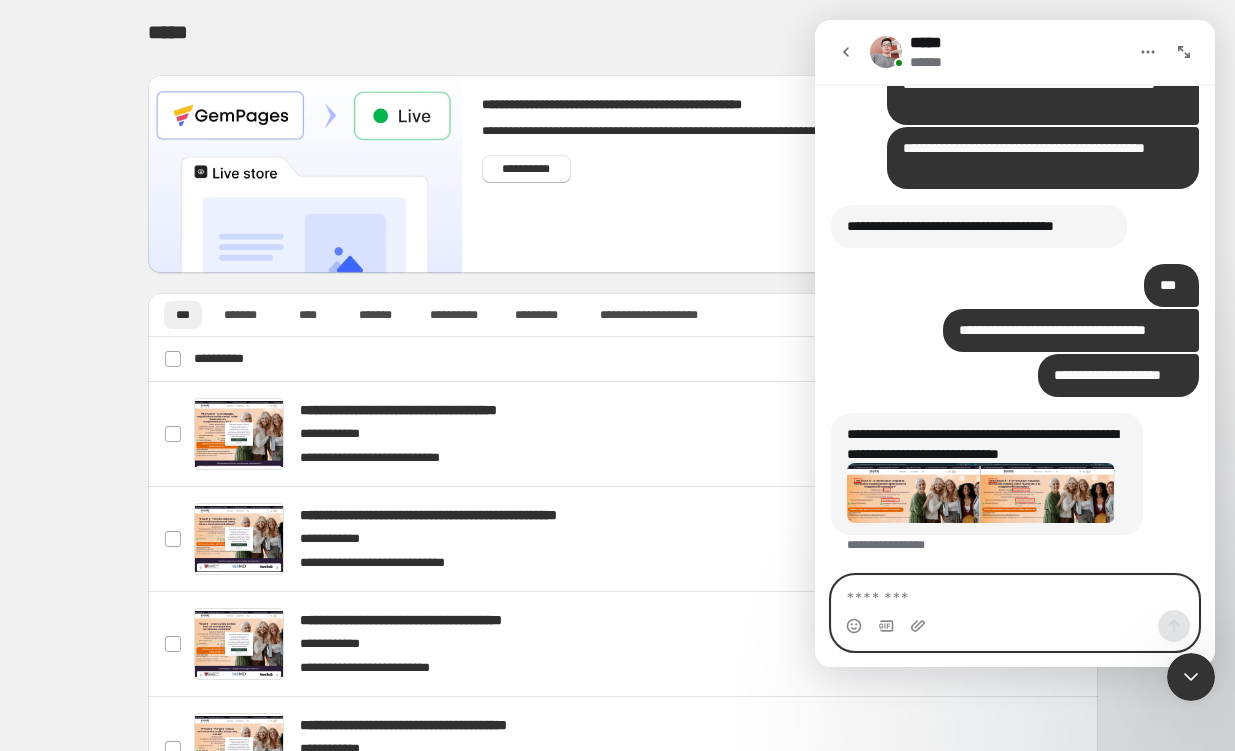 click at bounding box center (1015, 593) 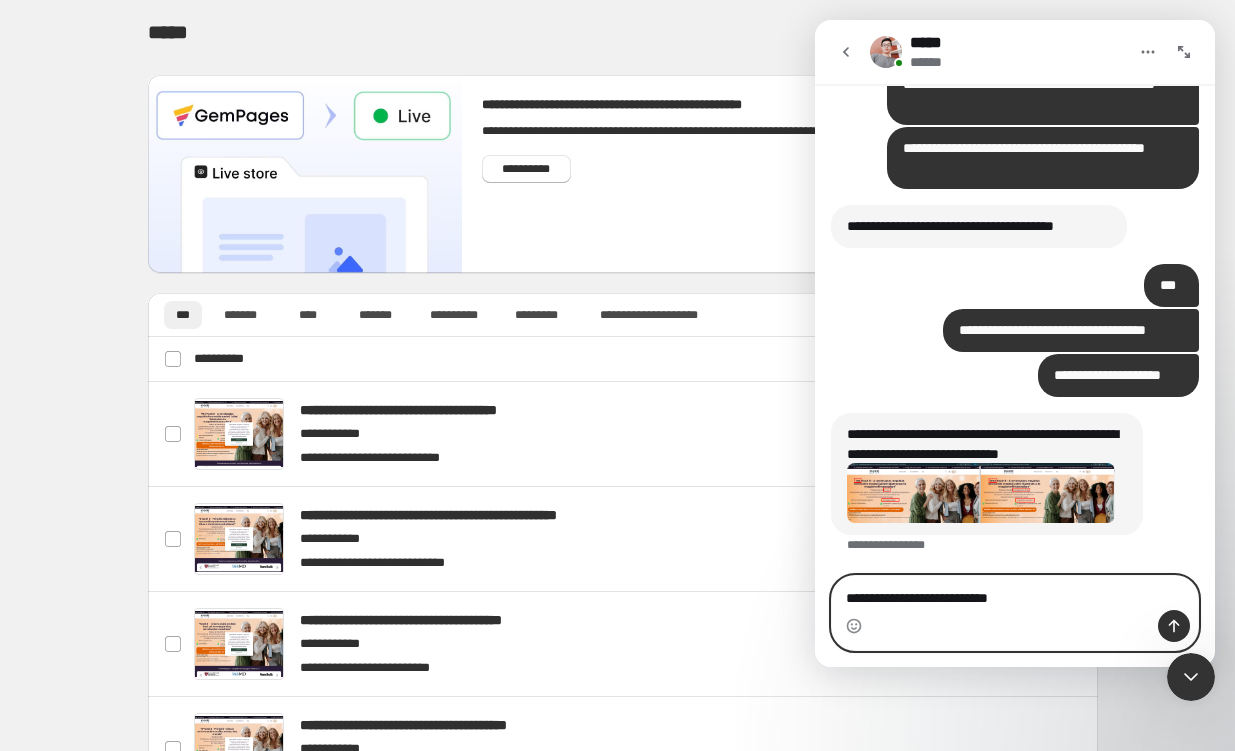 type on "**********" 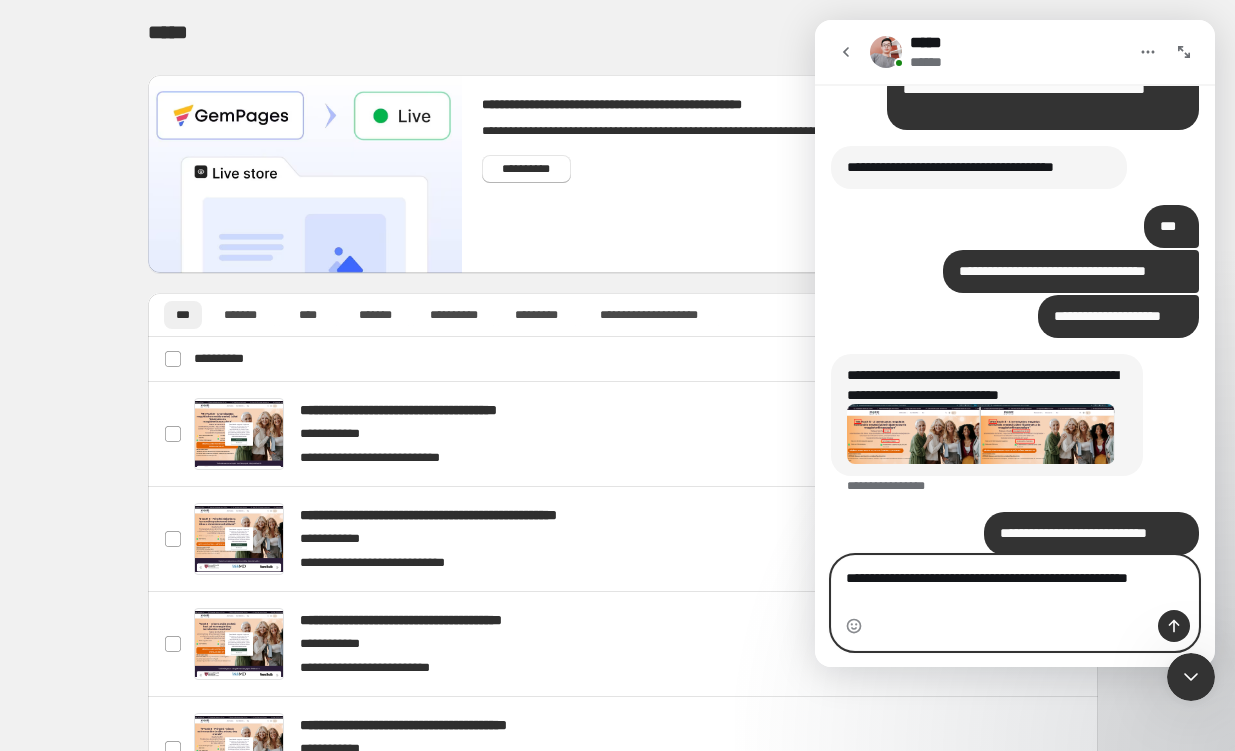 scroll, scrollTop: 3144, scrollLeft: 0, axis: vertical 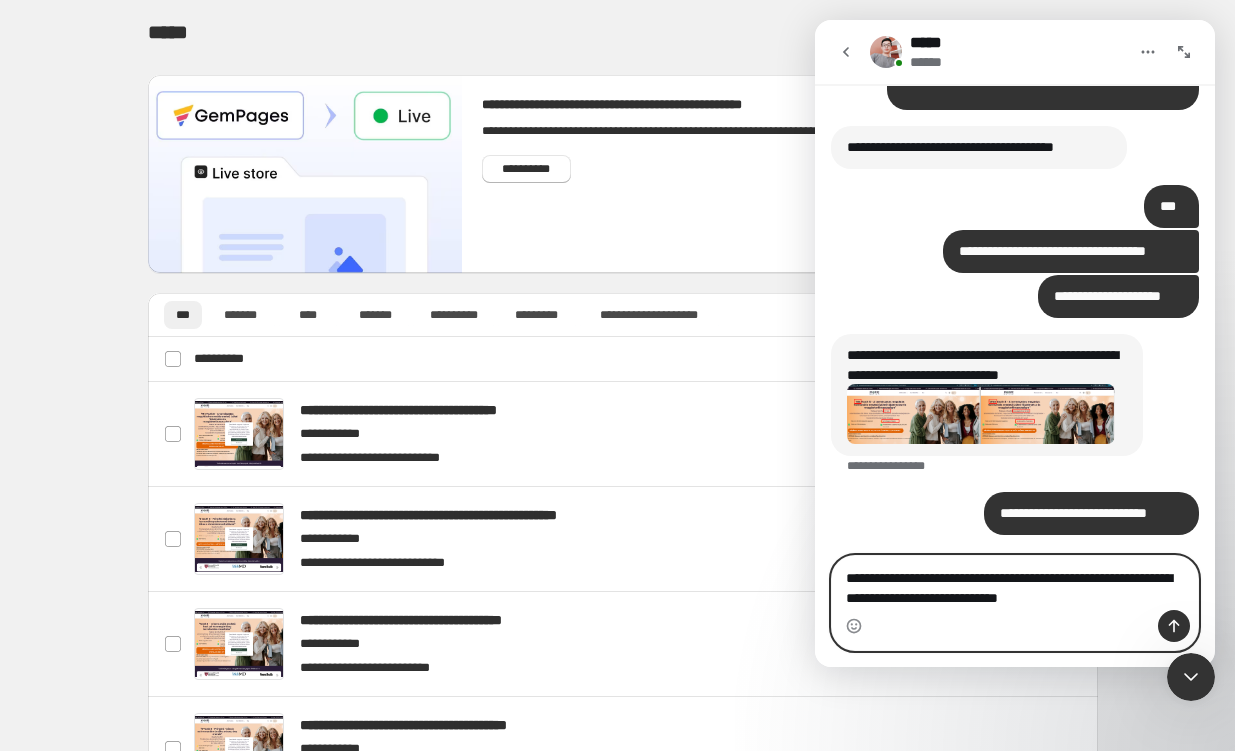 type on "**********" 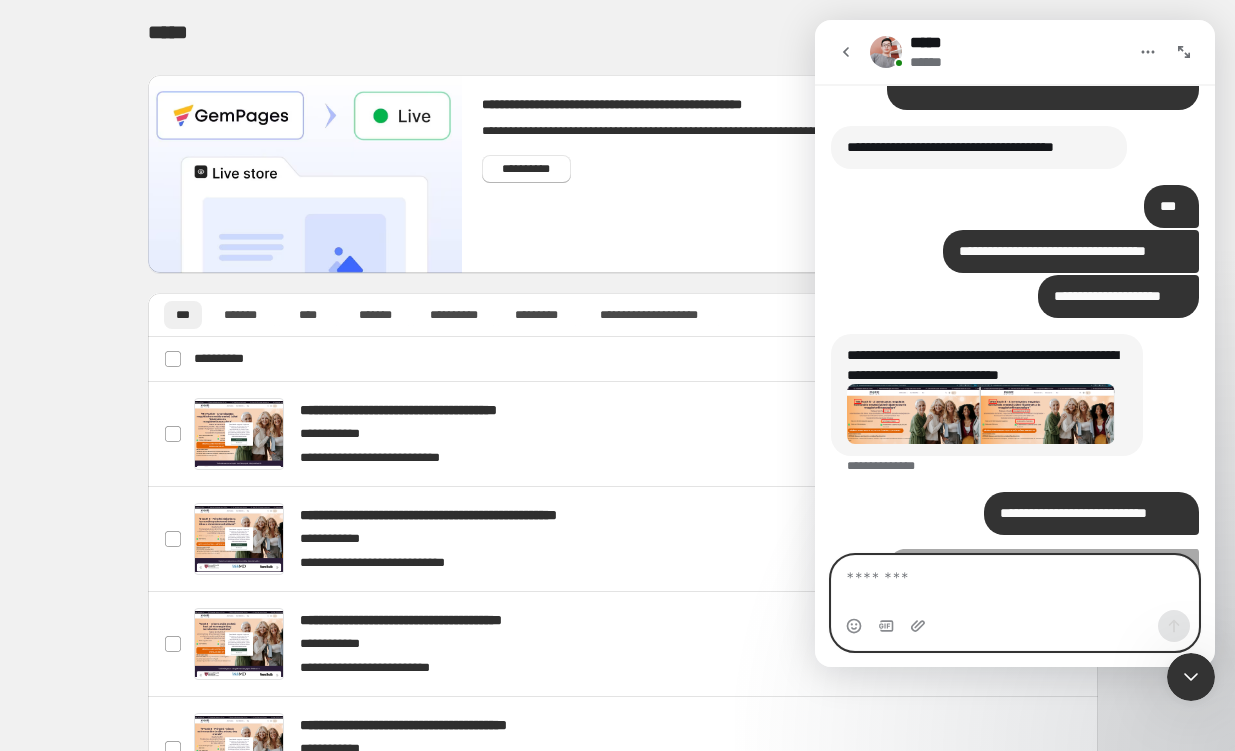 scroll, scrollTop: 3207, scrollLeft: 0, axis: vertical 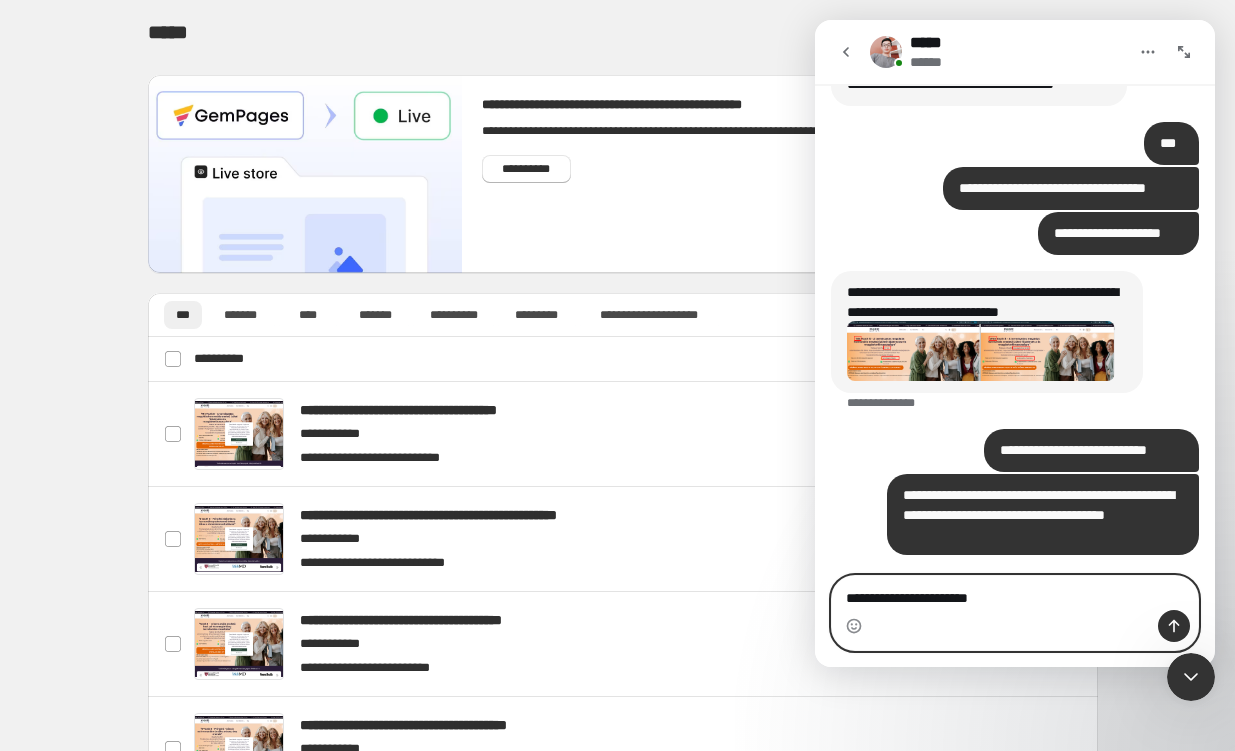 type on "**********" 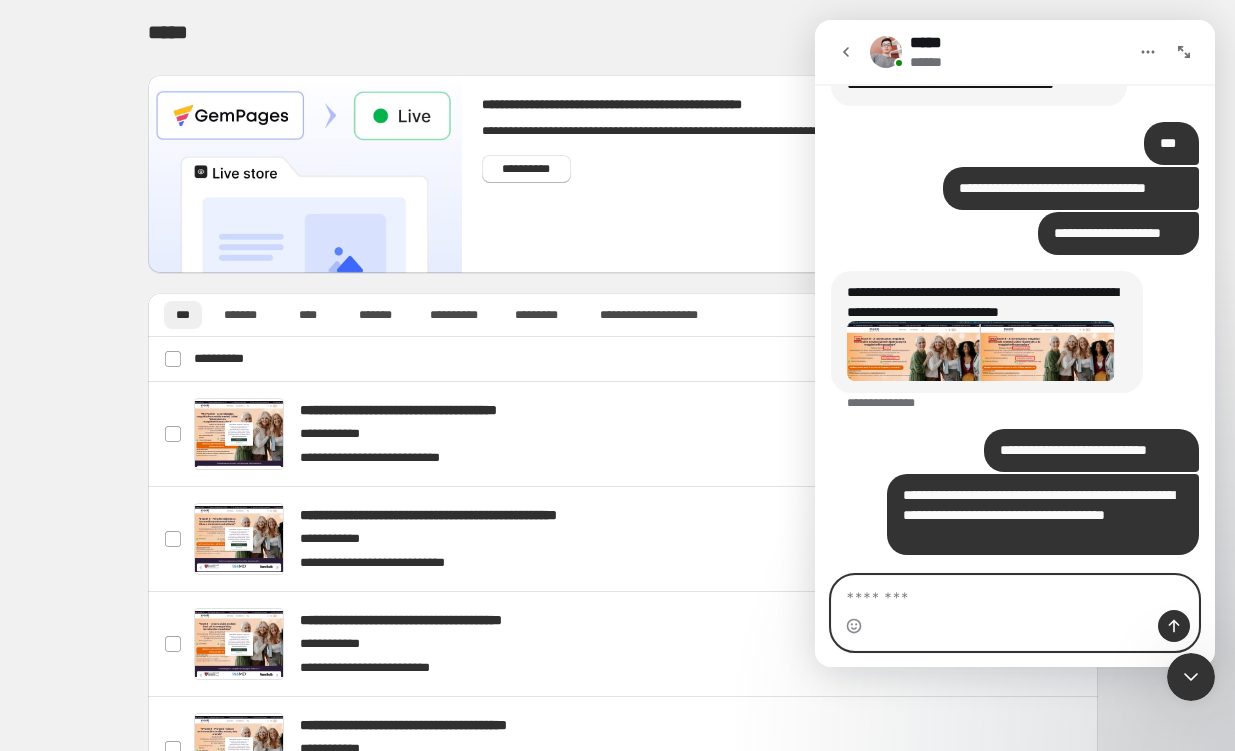 scroll, scrollTop: 3252, scrollLeft: 0, axis: vertical 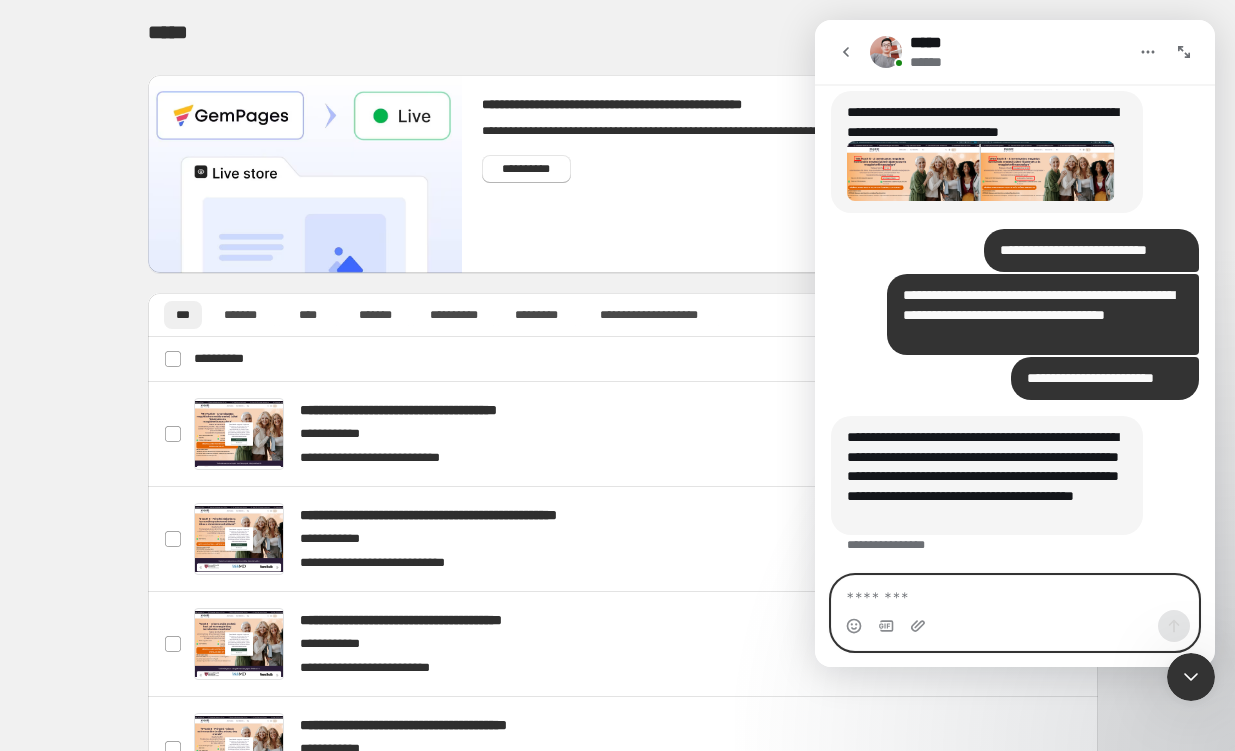 click at bounding box center (1015, 593) 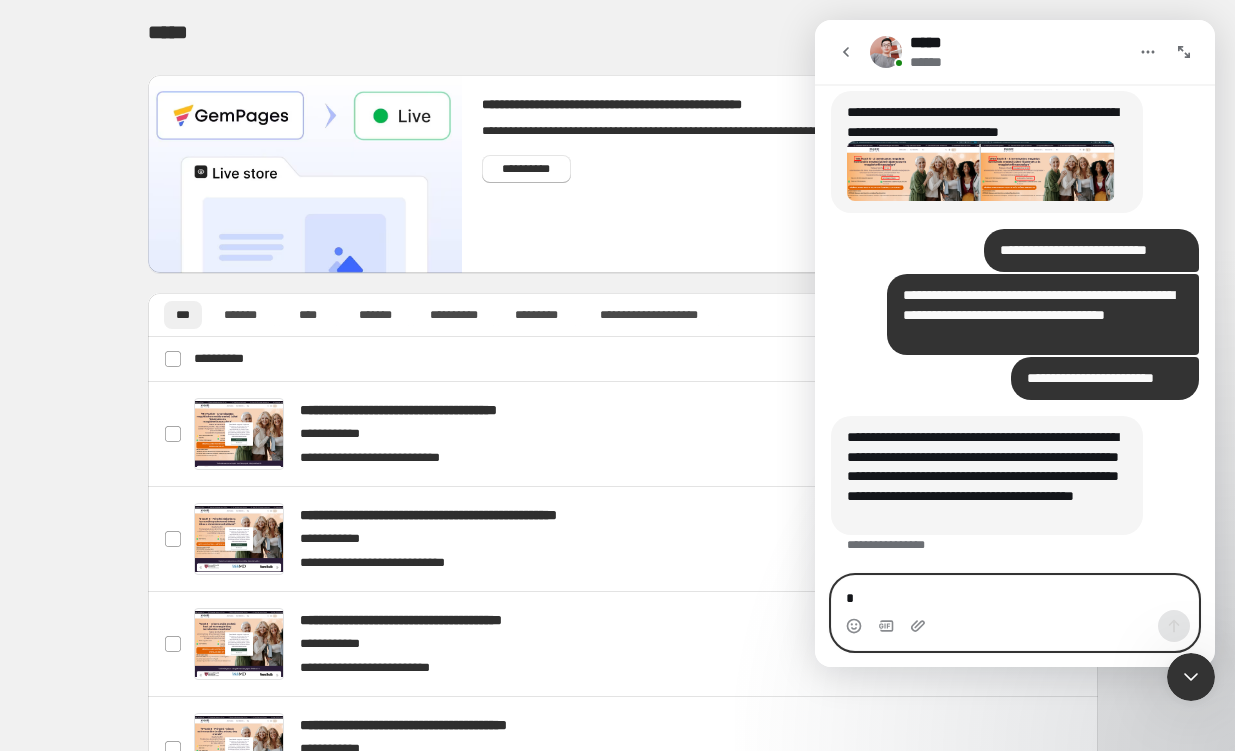 type on "*" 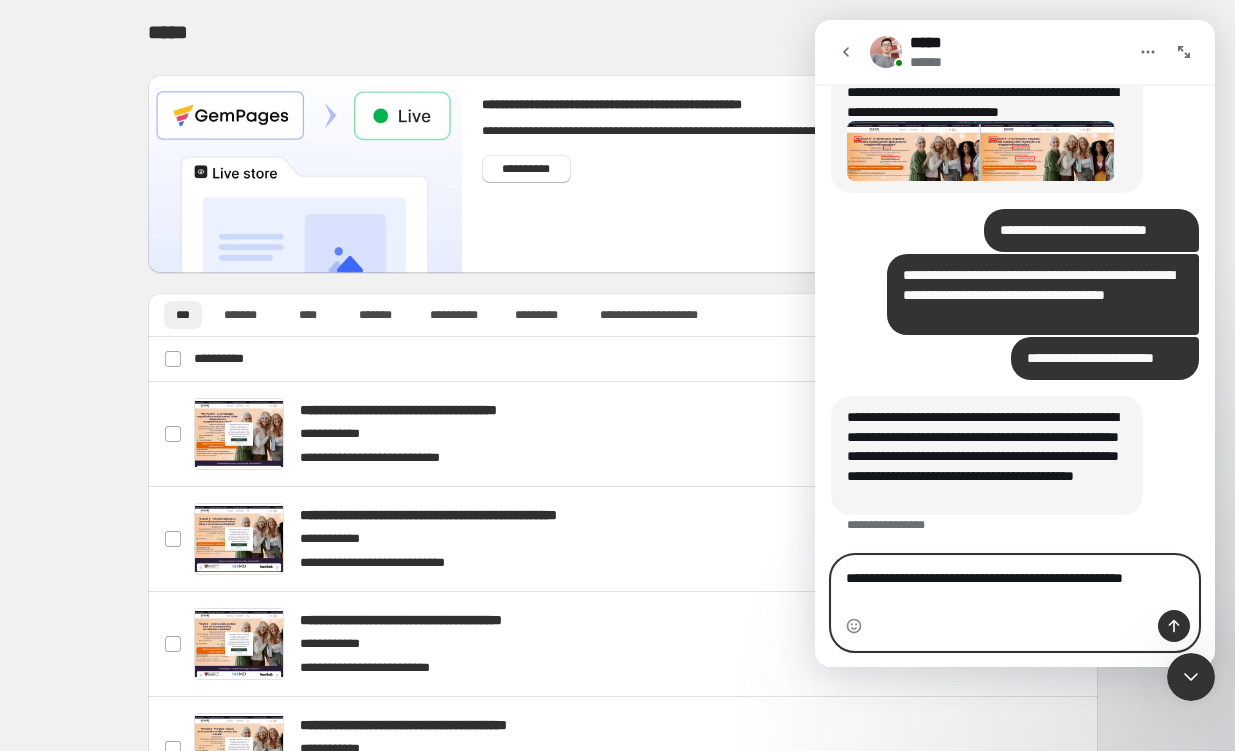 type on "**********" 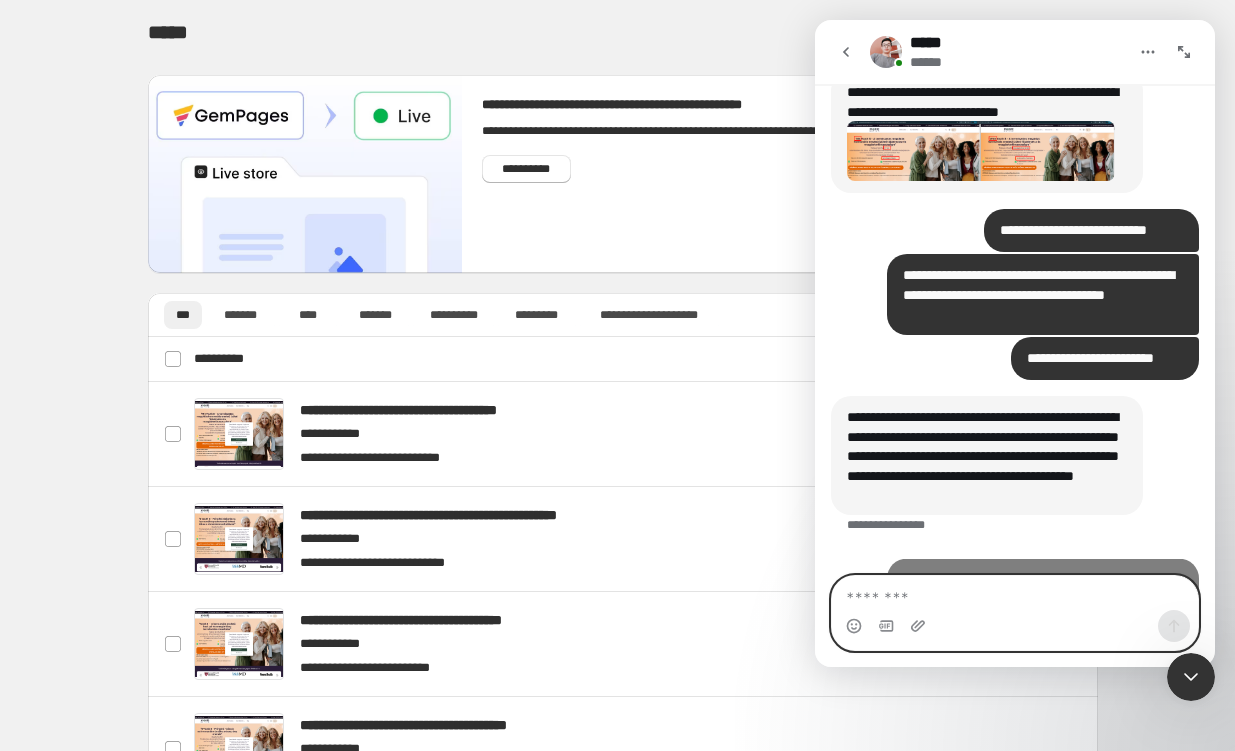 scroll, scrollTop: 3465, scrollLeft: 0, axis: vertical 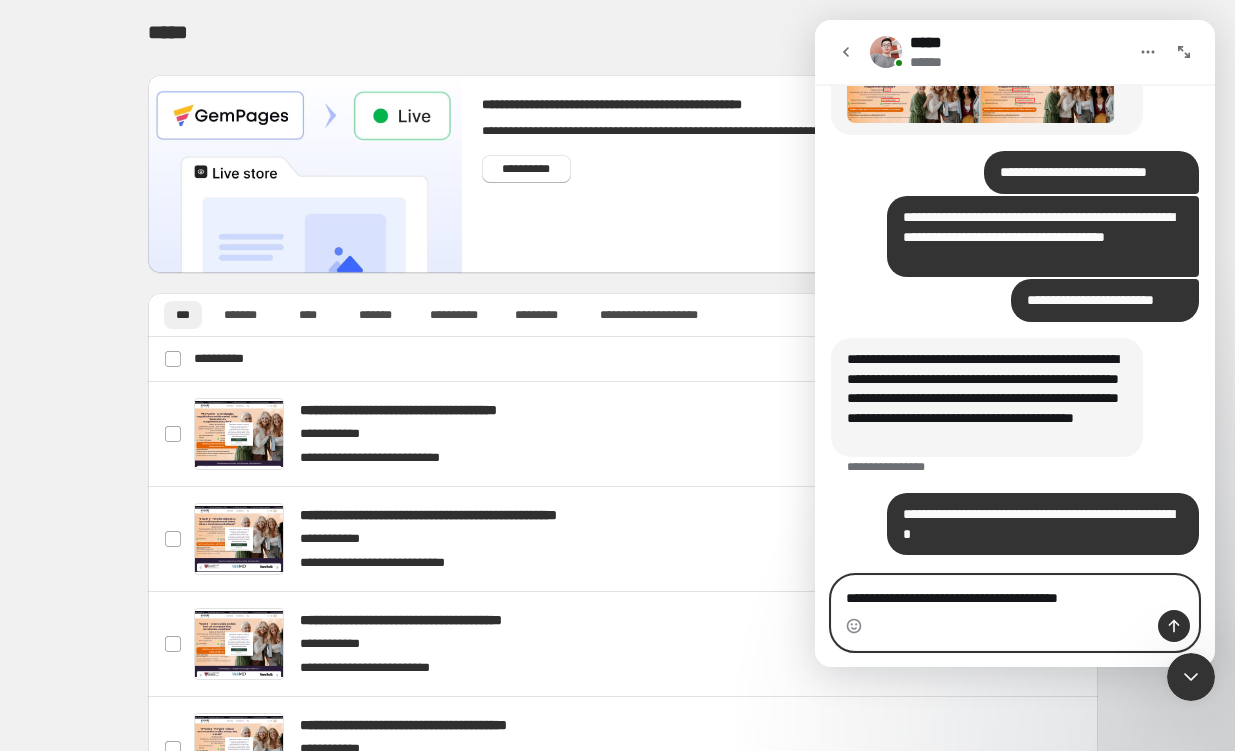 type on "**********" 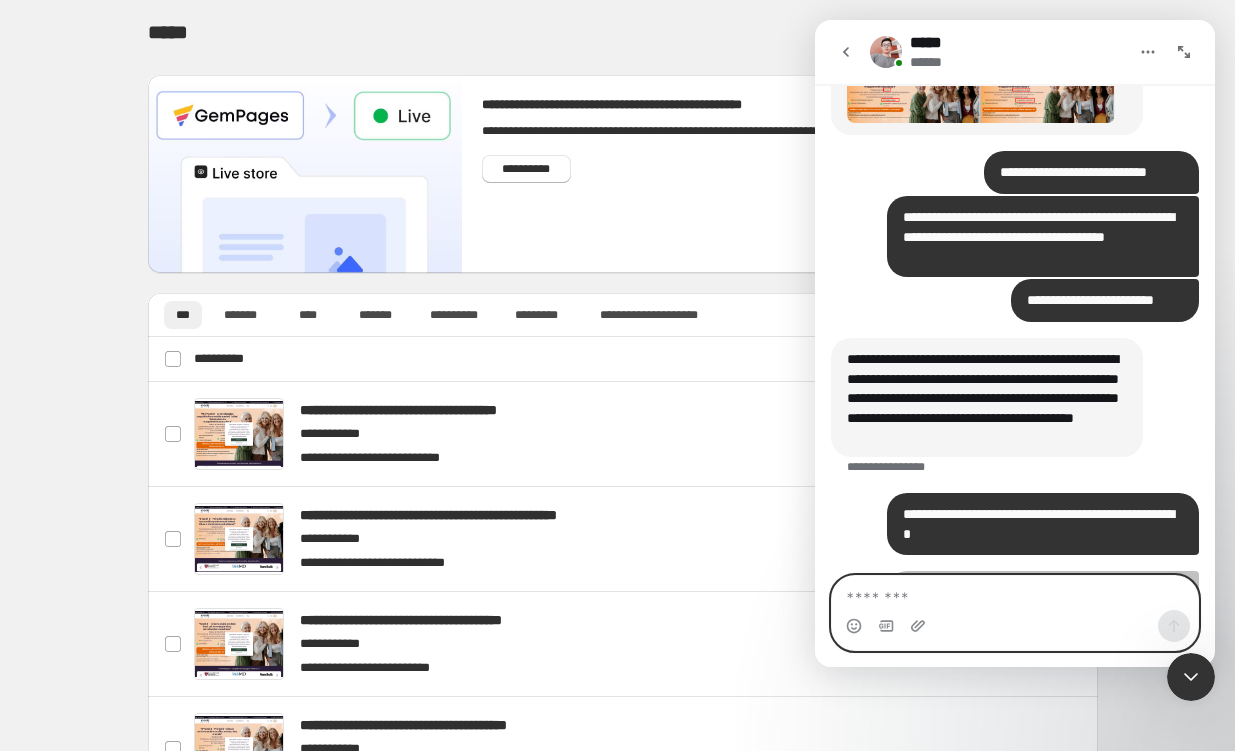 scroll, scrollTop: 3529, scrollLeft: 0, axis: vertical 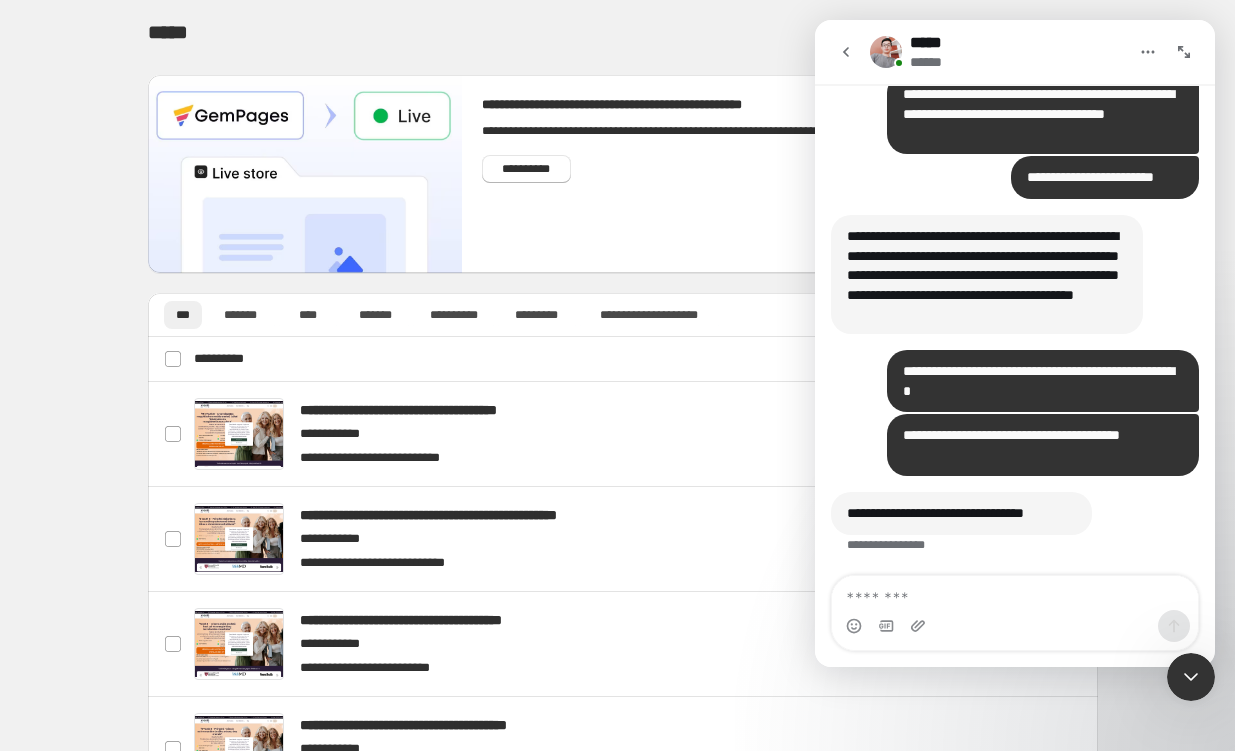 click on "**********" at bounding box center (961, 513) 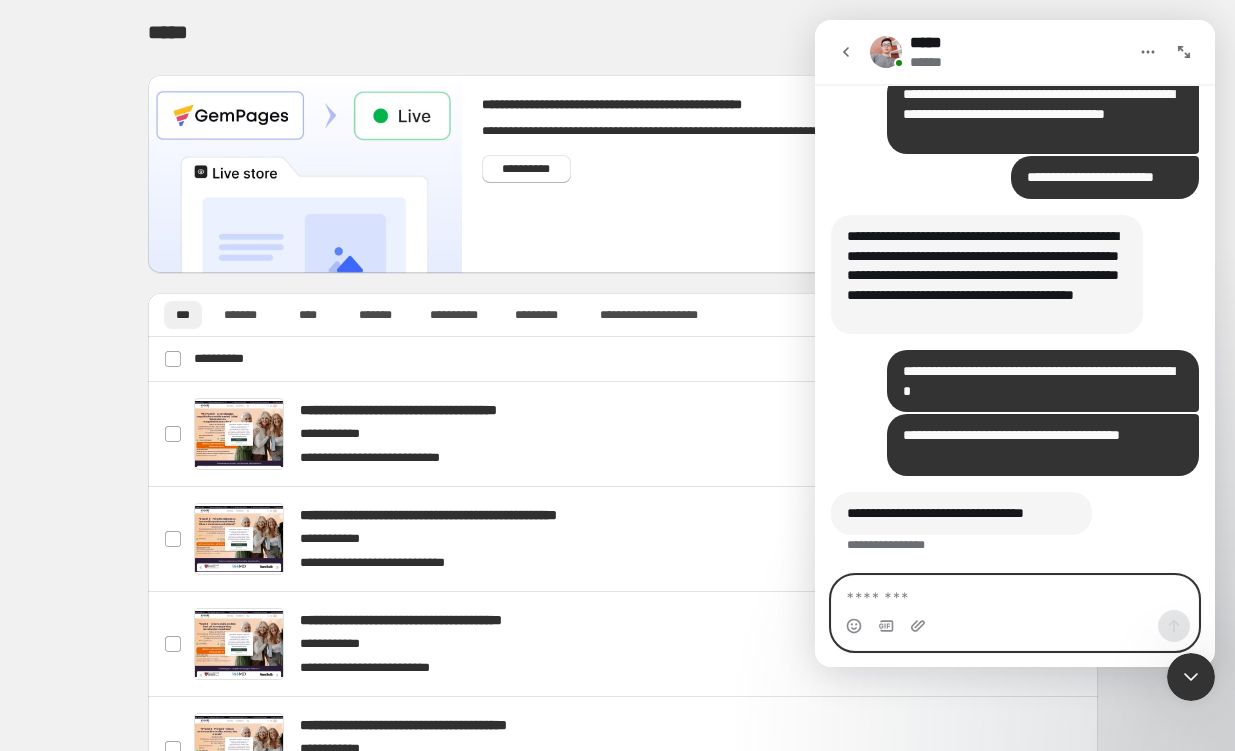 click at bounding box center (1015, 593) 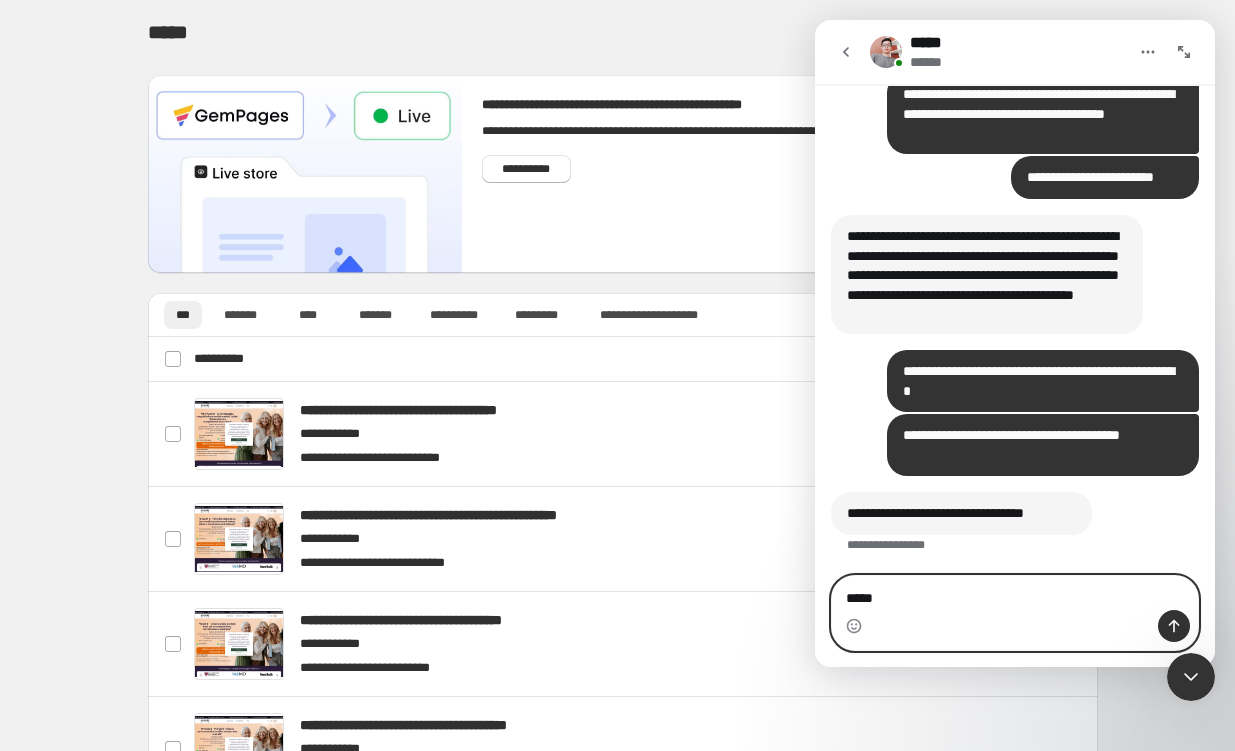 type on "******" 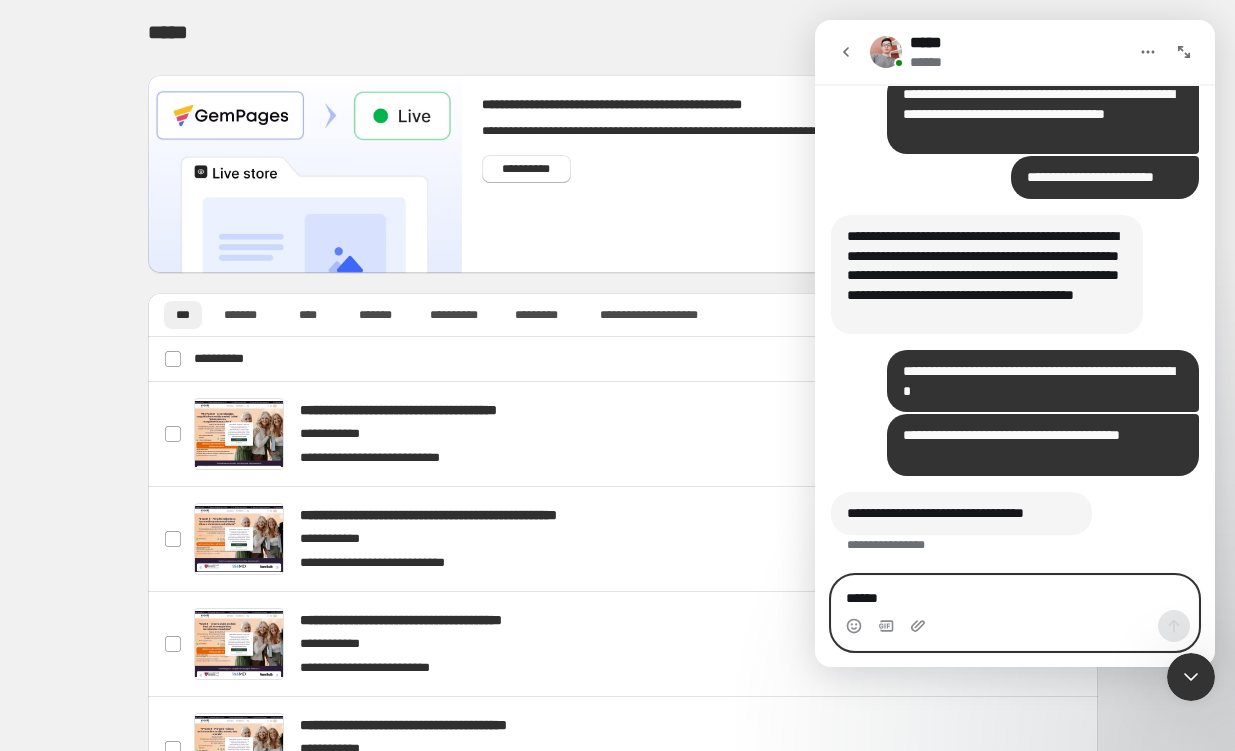 type 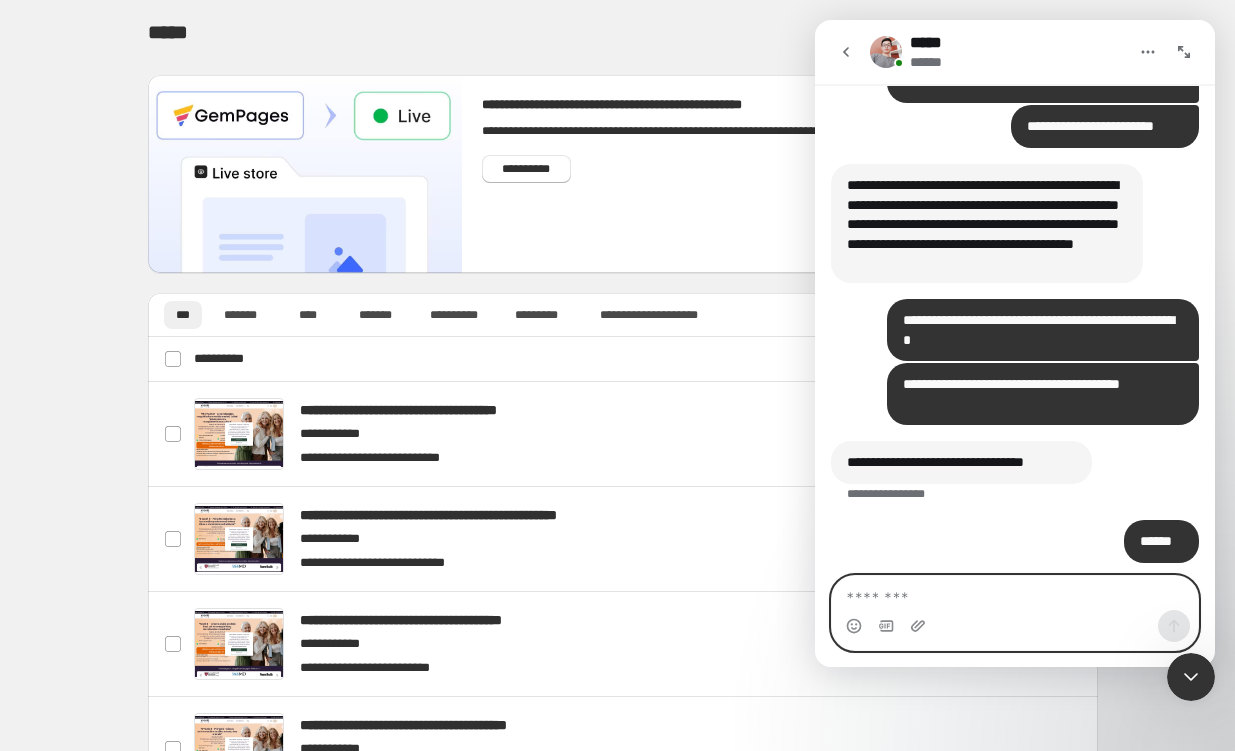 scroll, scrollTop: 3726, scrollLeft: 0, axis: vertical 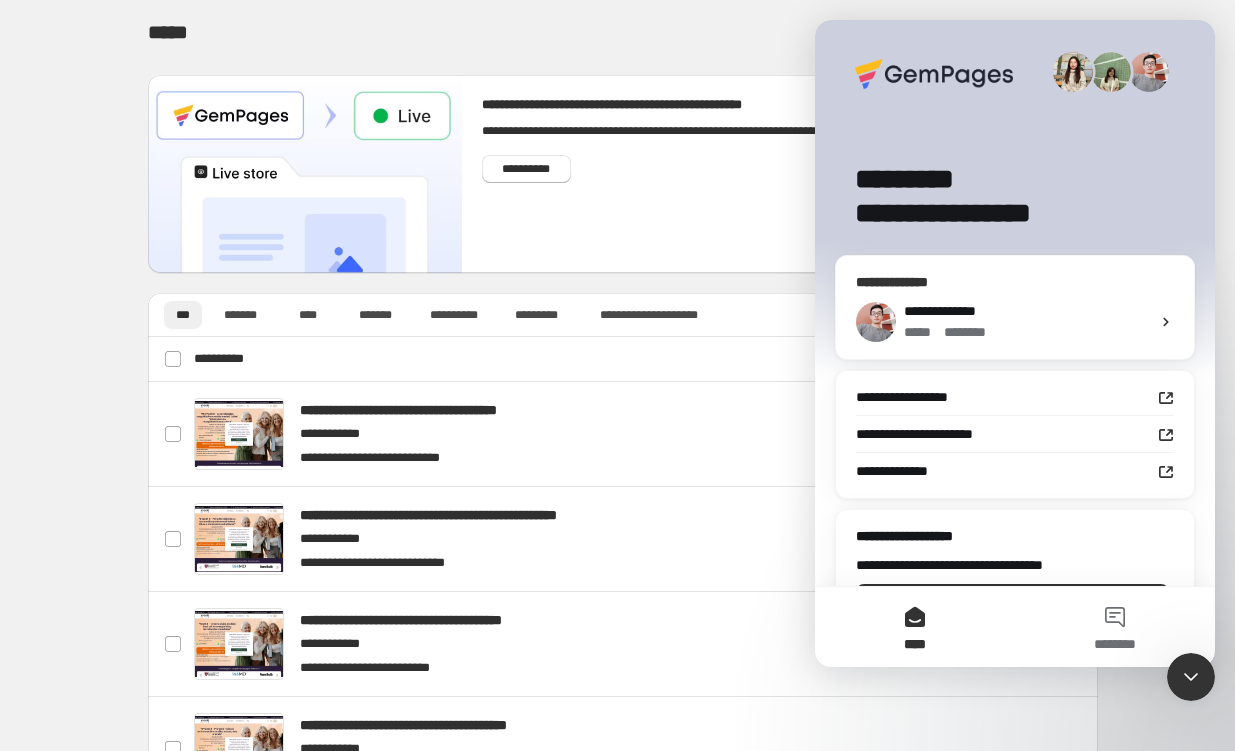 click on "**********" at bounding box center [1015, 322] 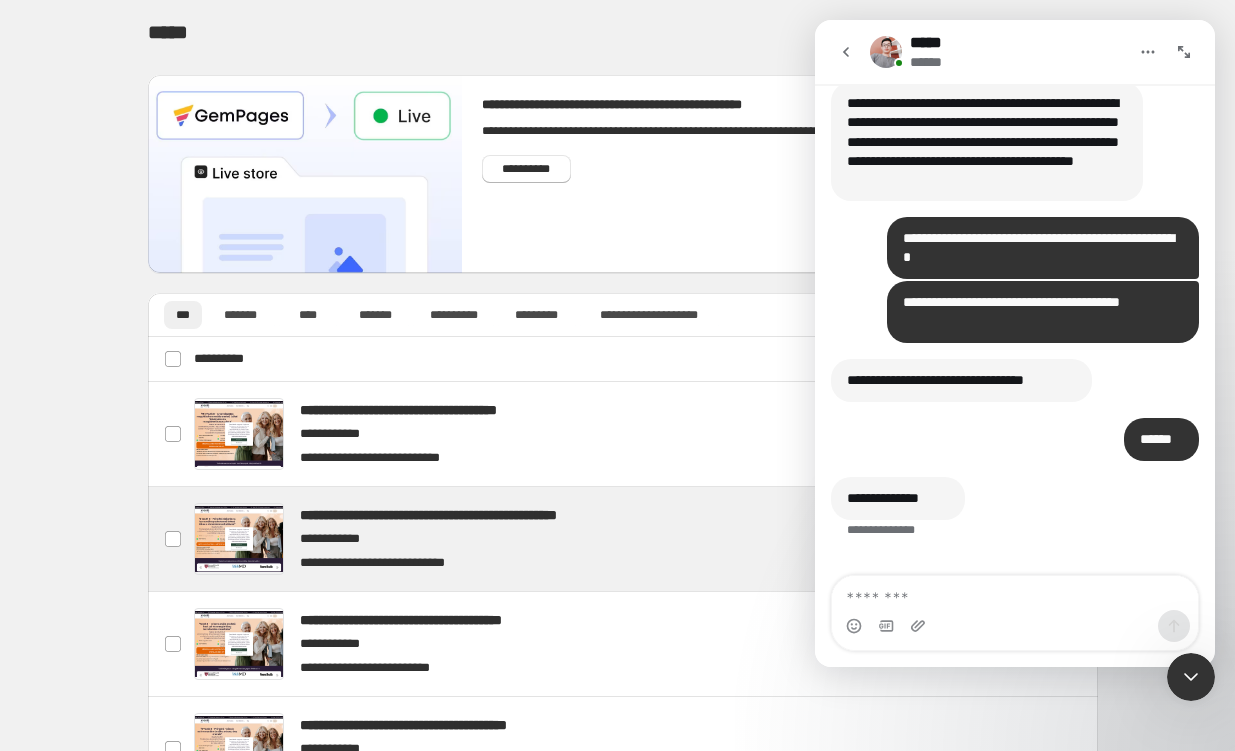 scroll, scrollTop: 3706, scrollLeft: 0, axis: vertical 